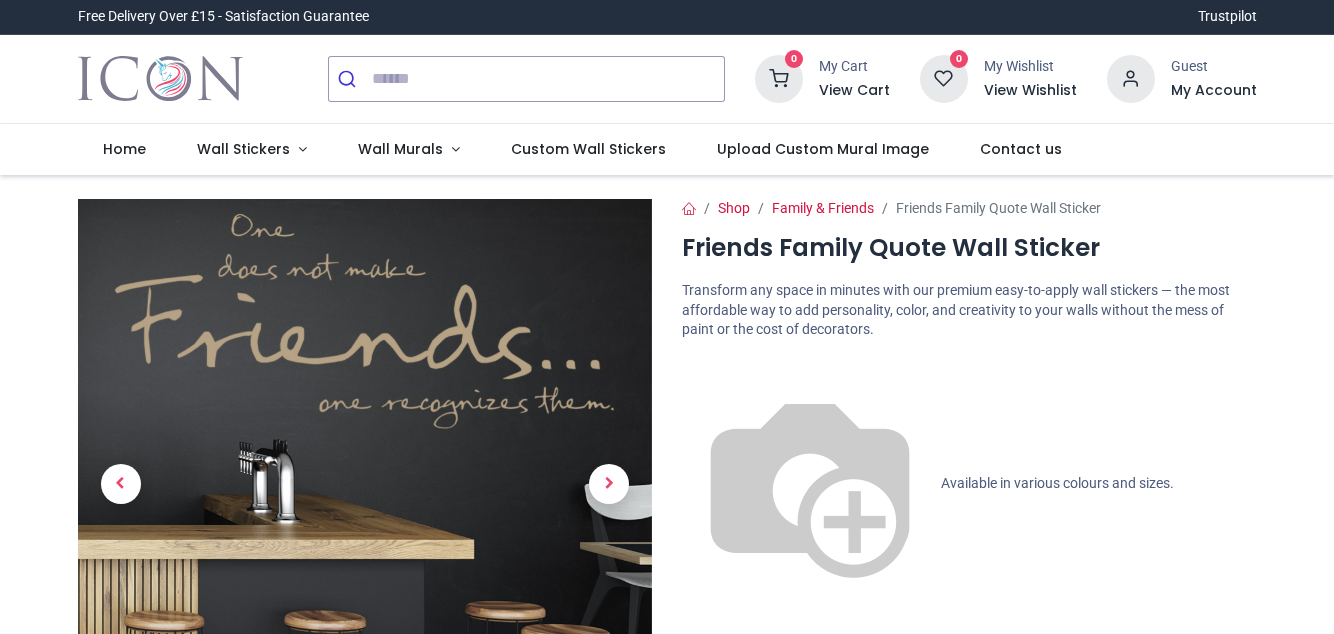 scroll, scrollTop: 0, scrollLeft: 0, axis: both 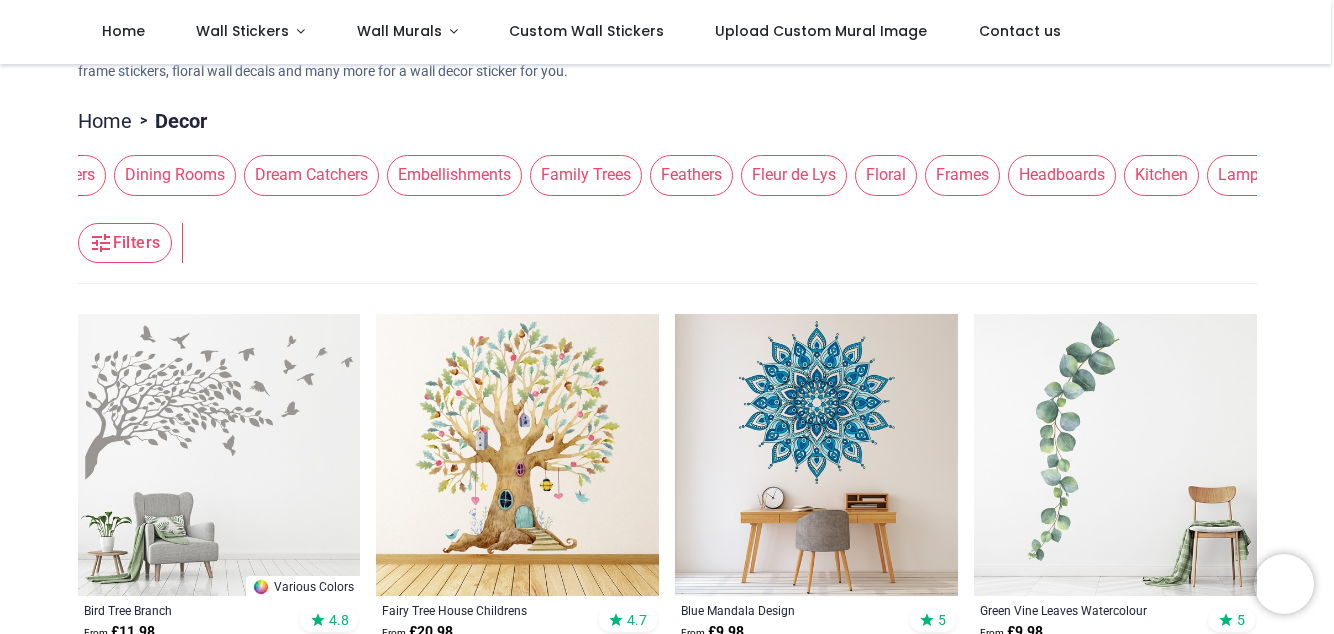 click on "Headboards" at bounding box center [1062, 175] 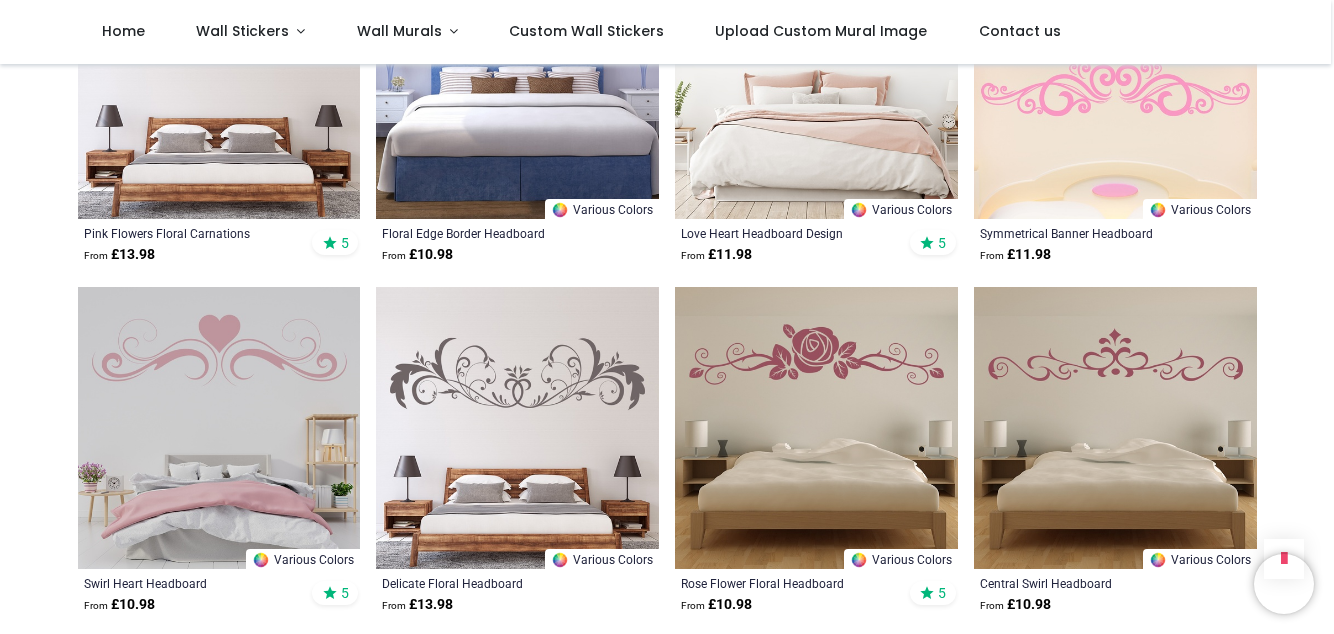 scroll, scrollTop: 1616, scrollLeft: 0, axis: vertical 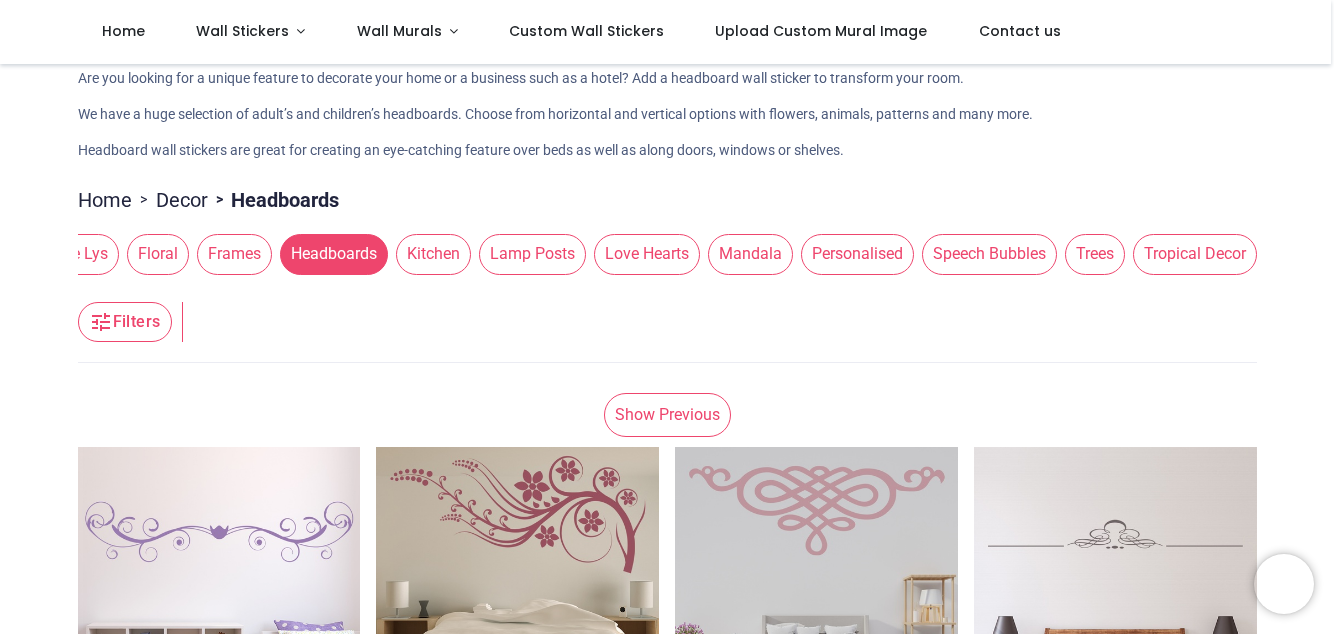 click on "Filters" at bounding box center [125, 322] 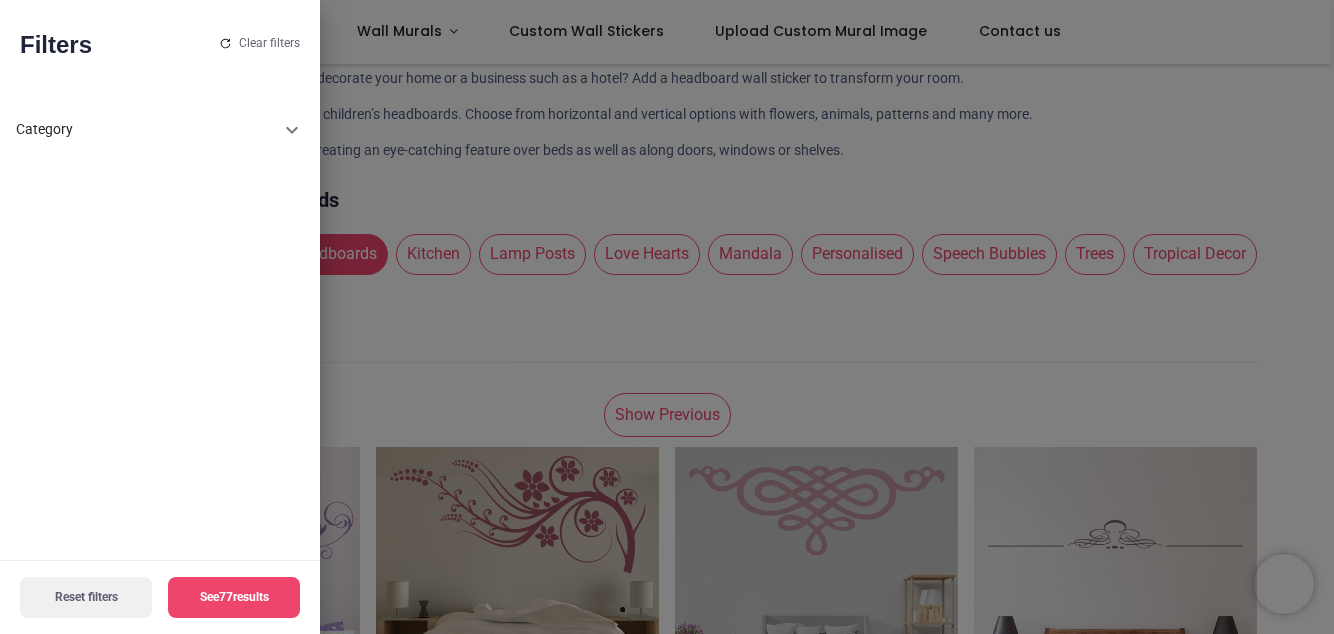 click on "Category" at bounding box center [160, 130] 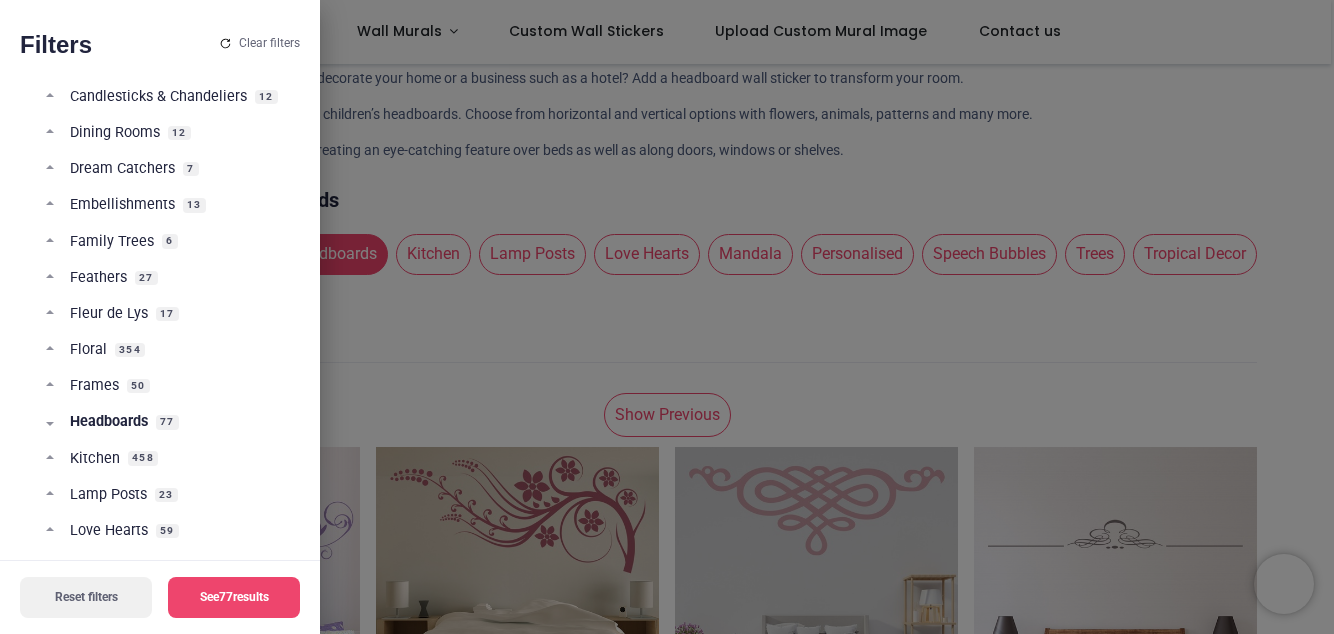 scroll, scrollTop: 307, scrollLeft: 0, axis: vertical 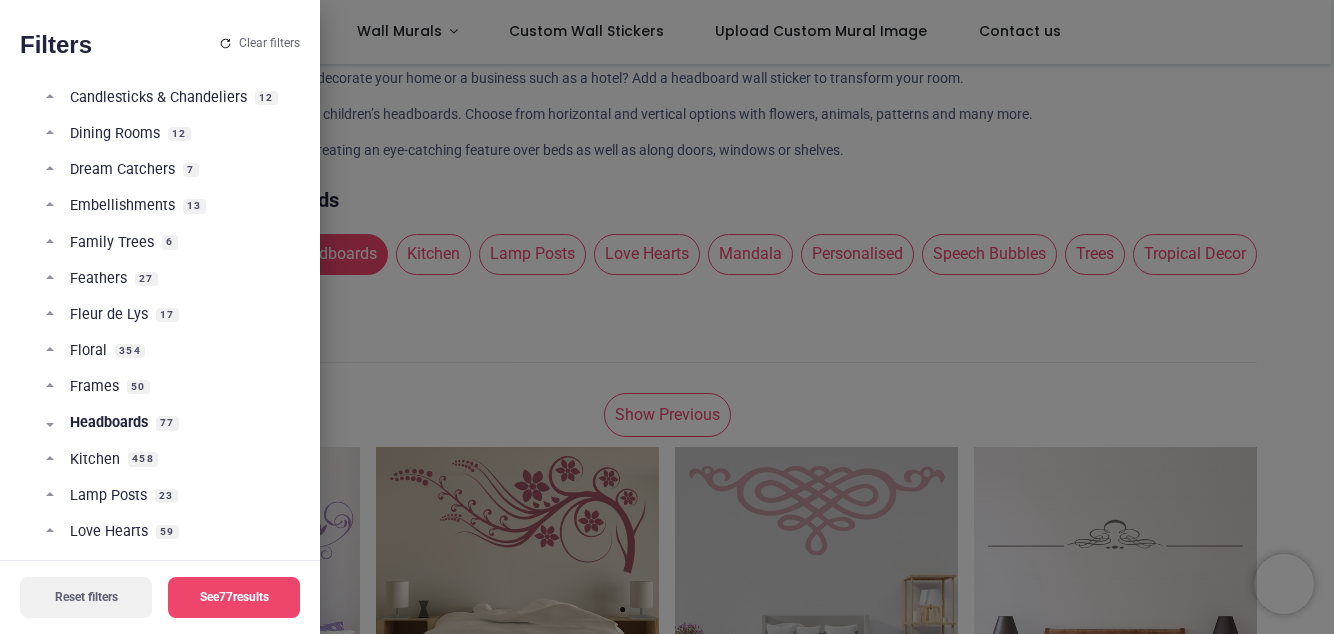click on "Fleur de Lys 17" at bounding box center [167, 323] 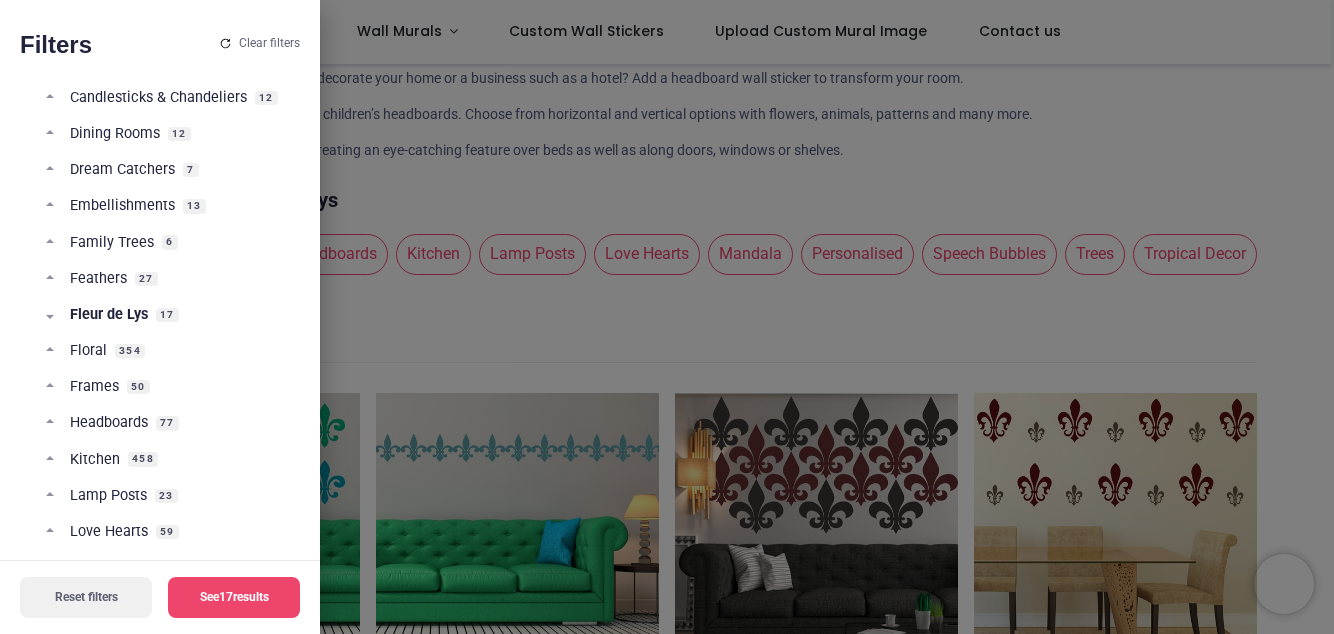 click on "Floral" at bounding box center (88, 351) 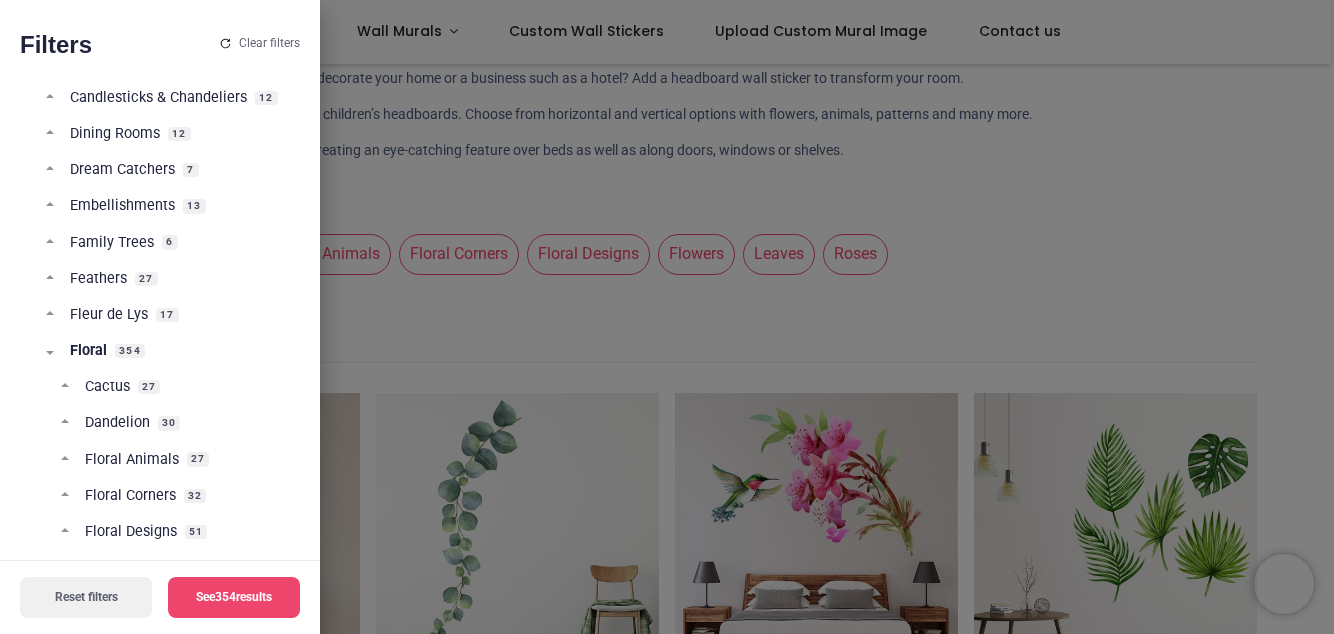 scroll, scrollTop: 0, scrollLeft: 0, axis: both 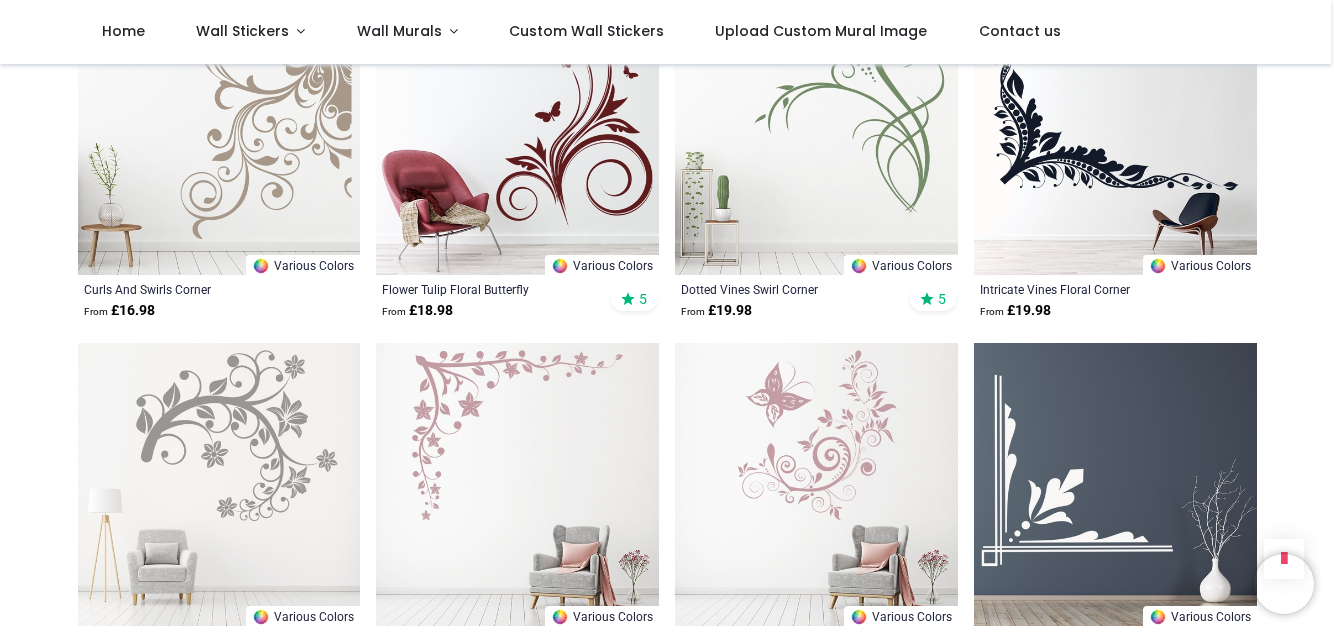 click at bounding box center (517, 484) 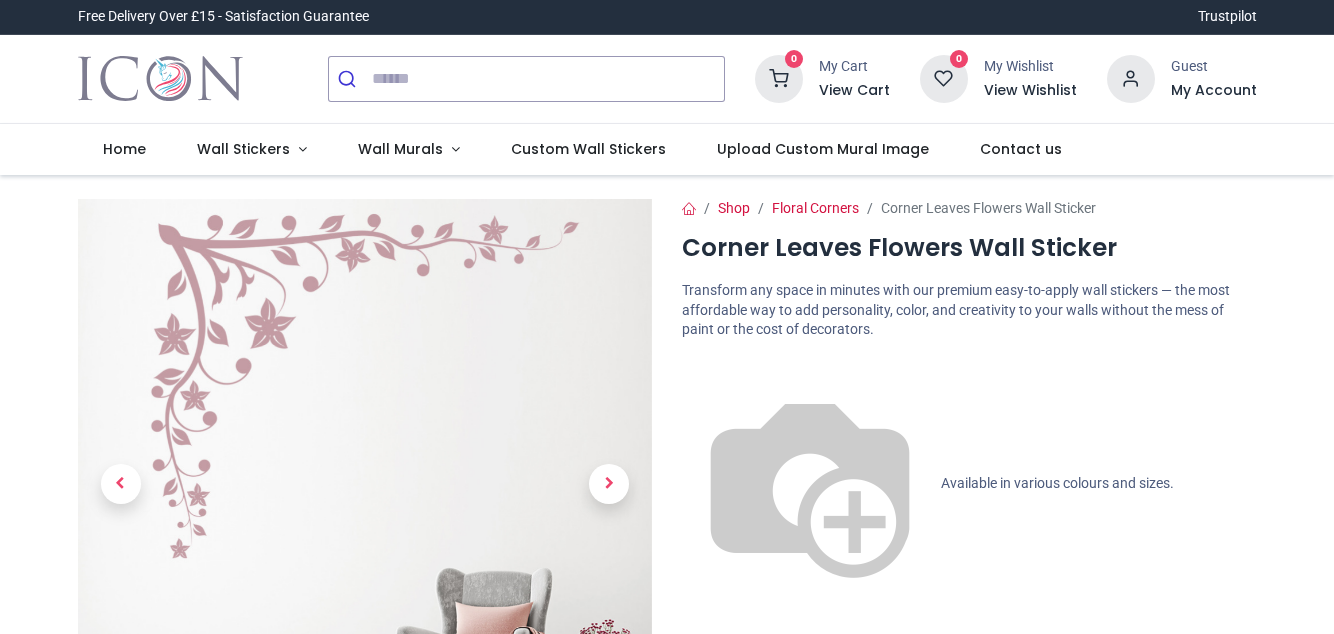 scroll, scrollTop: 0, scrollLeft: 0, axis: both 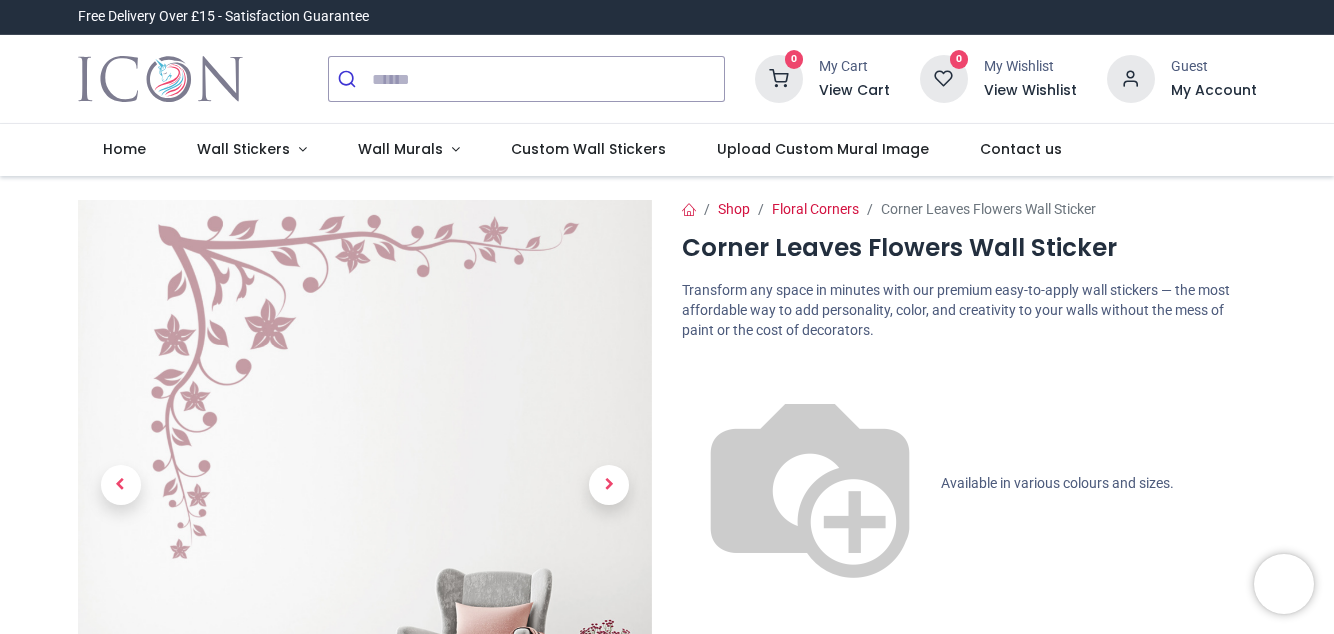 click at bounding box center (609, 485) 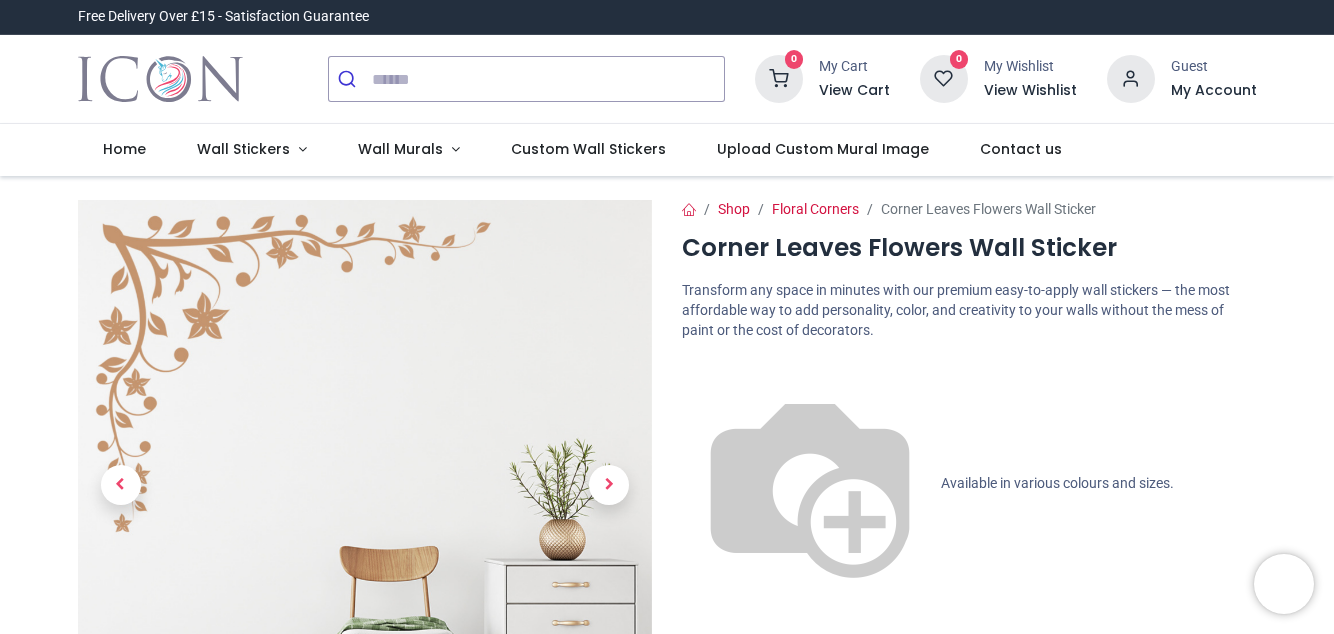 click at bounding box center [609, 485] 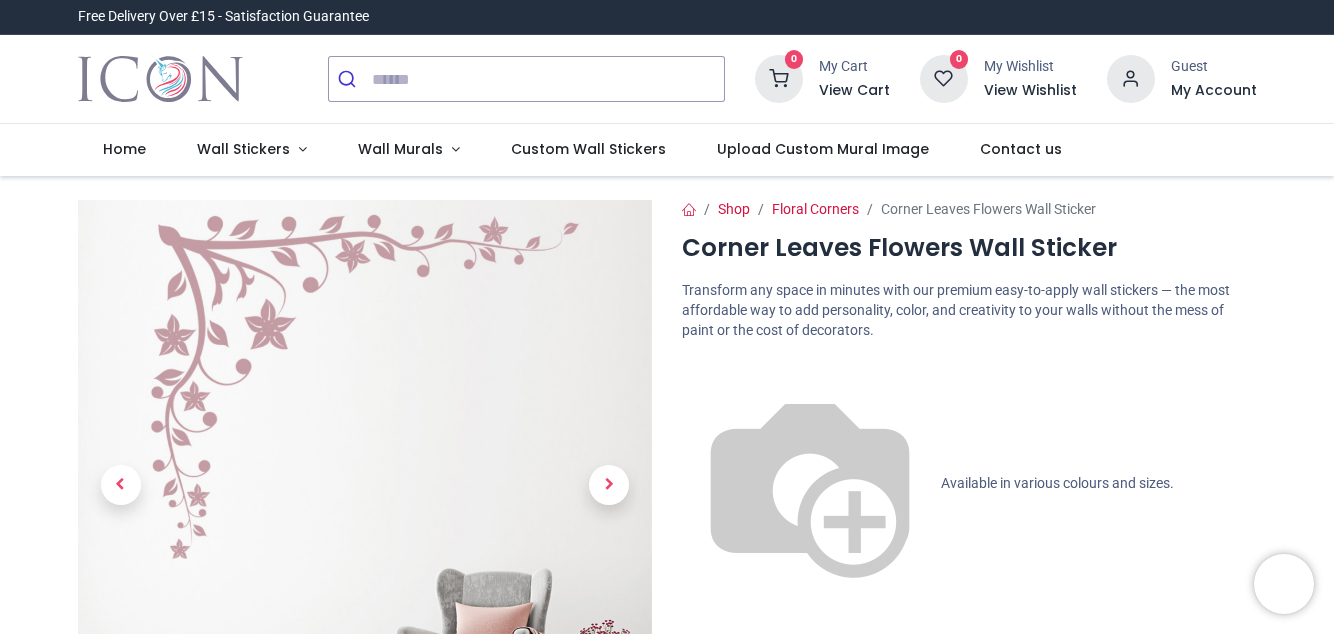 click at bounding box center [609, 485] 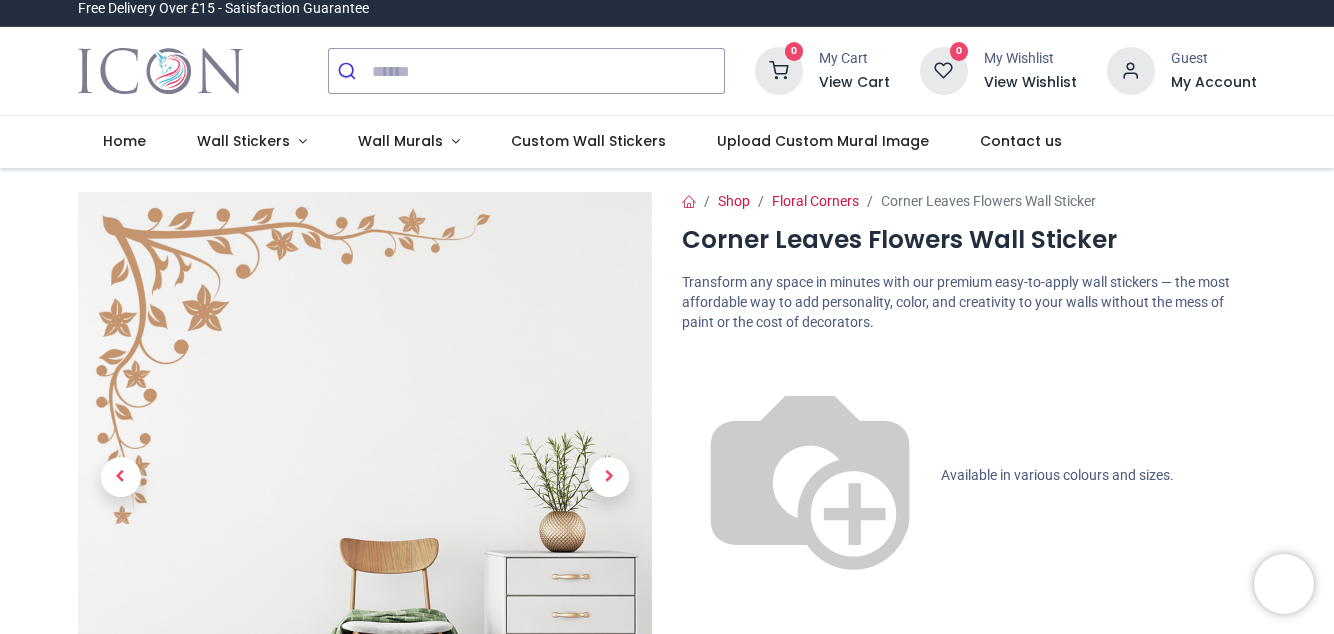 scroll, scrollTop: 0, scrollLeft: 0, axis: both 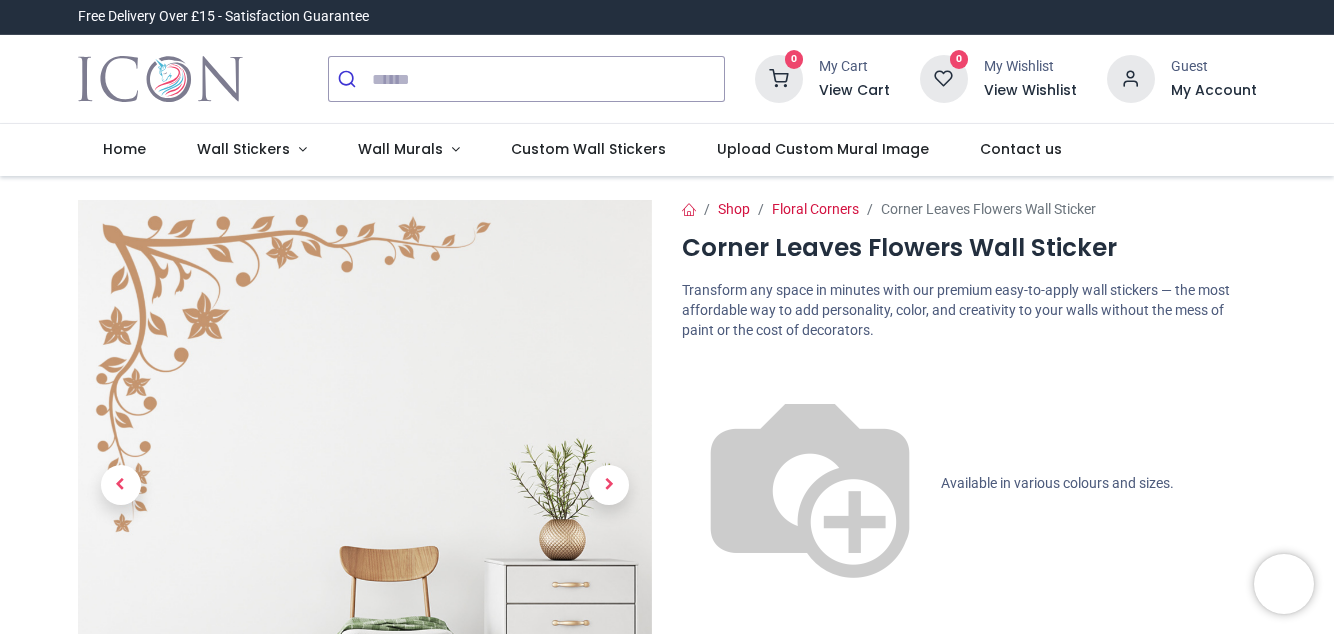 click at bounding box center (609, 485) 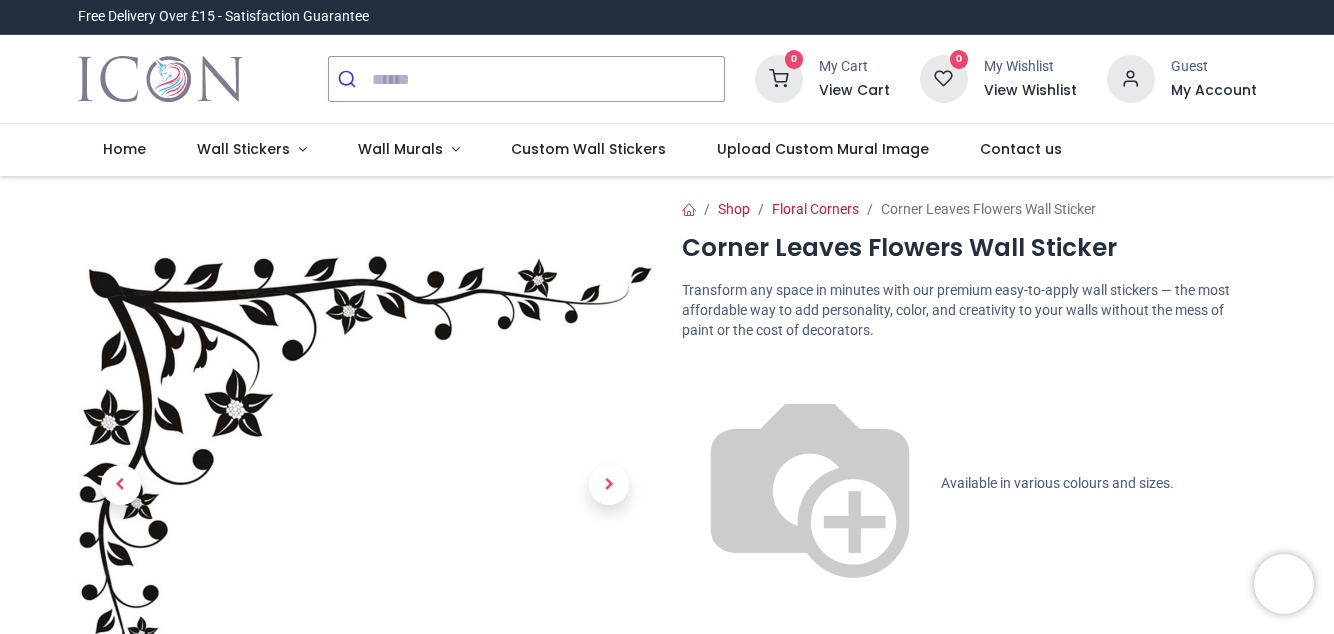 click at bounding box center [609, 485] 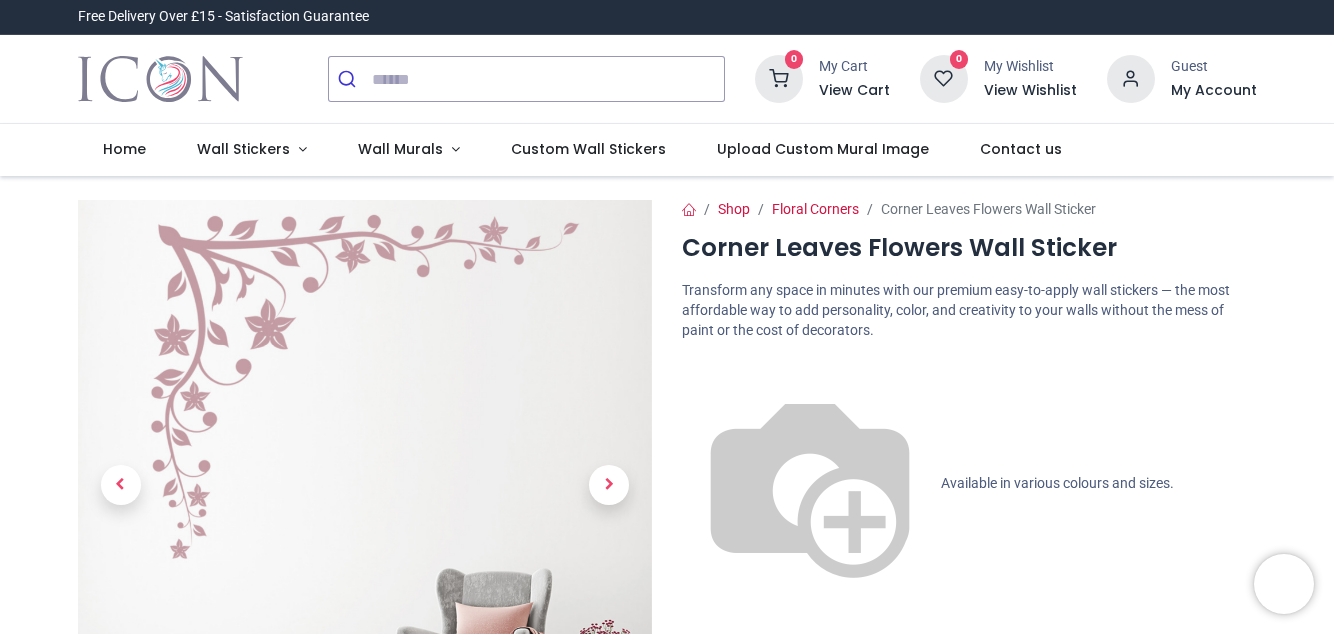 click at bounding box center (609, 485) 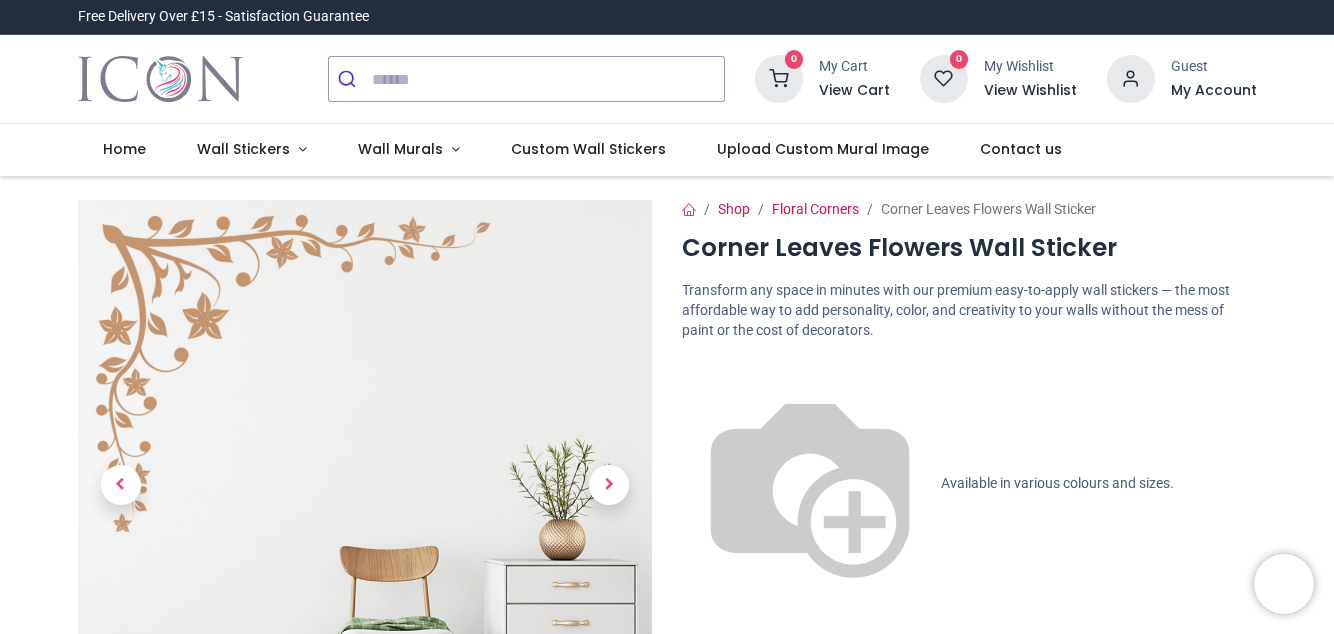 click at bounding box center (609, 484) 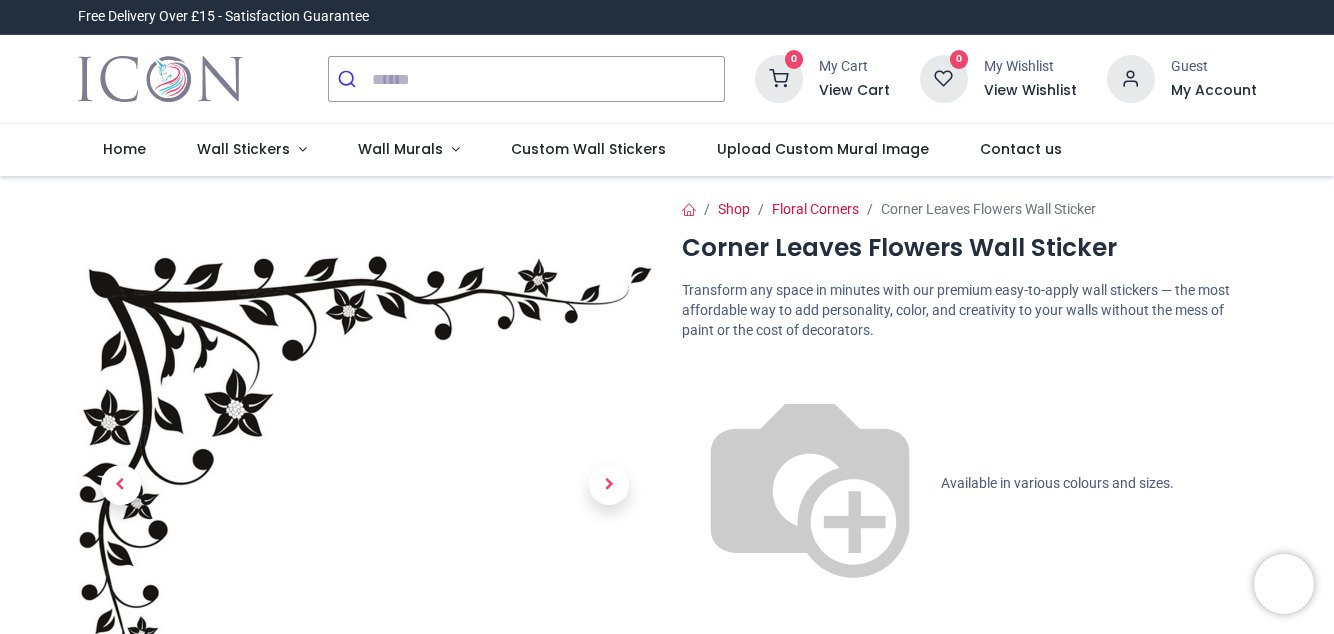 click on "Customise Now!" at bounding box center [969, 731] 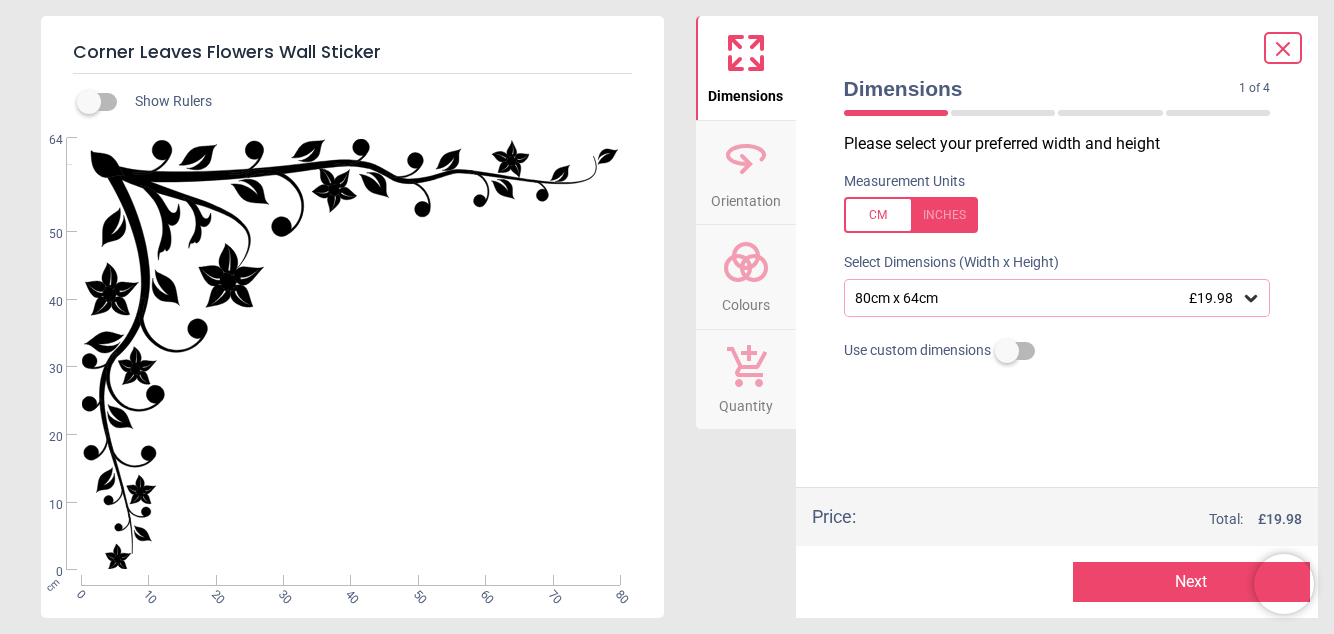 click 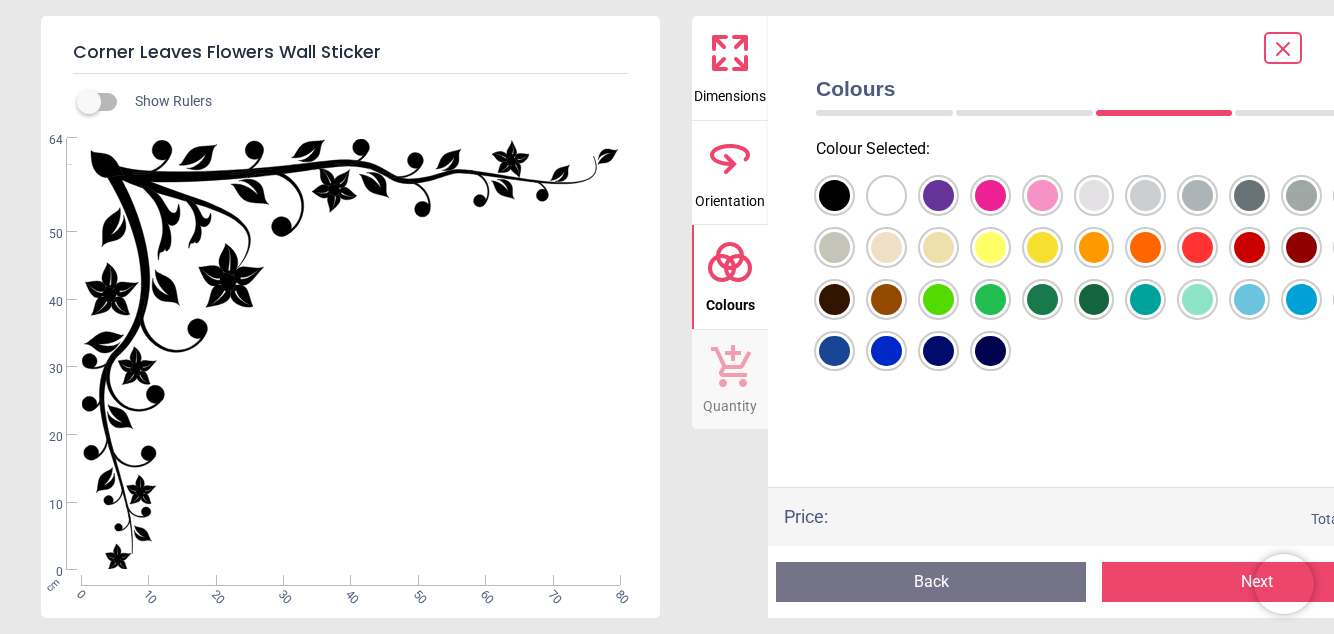 click at bounding box center (834, 195) 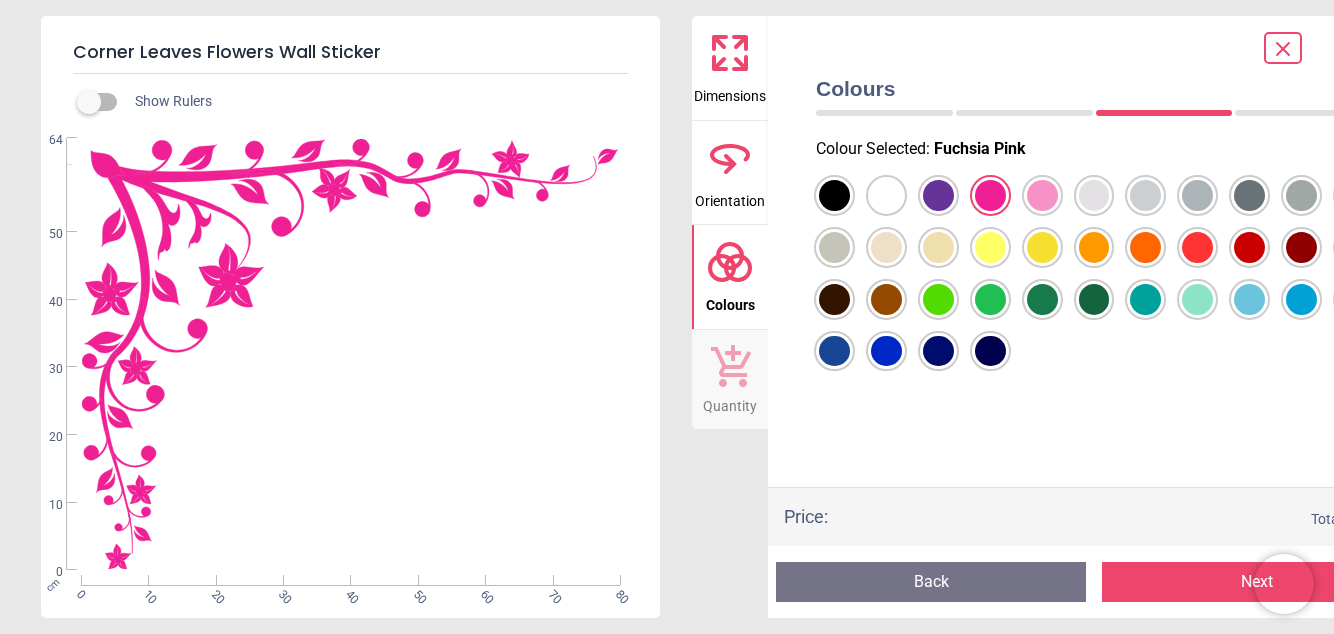 click at bounding box center (834, 195) 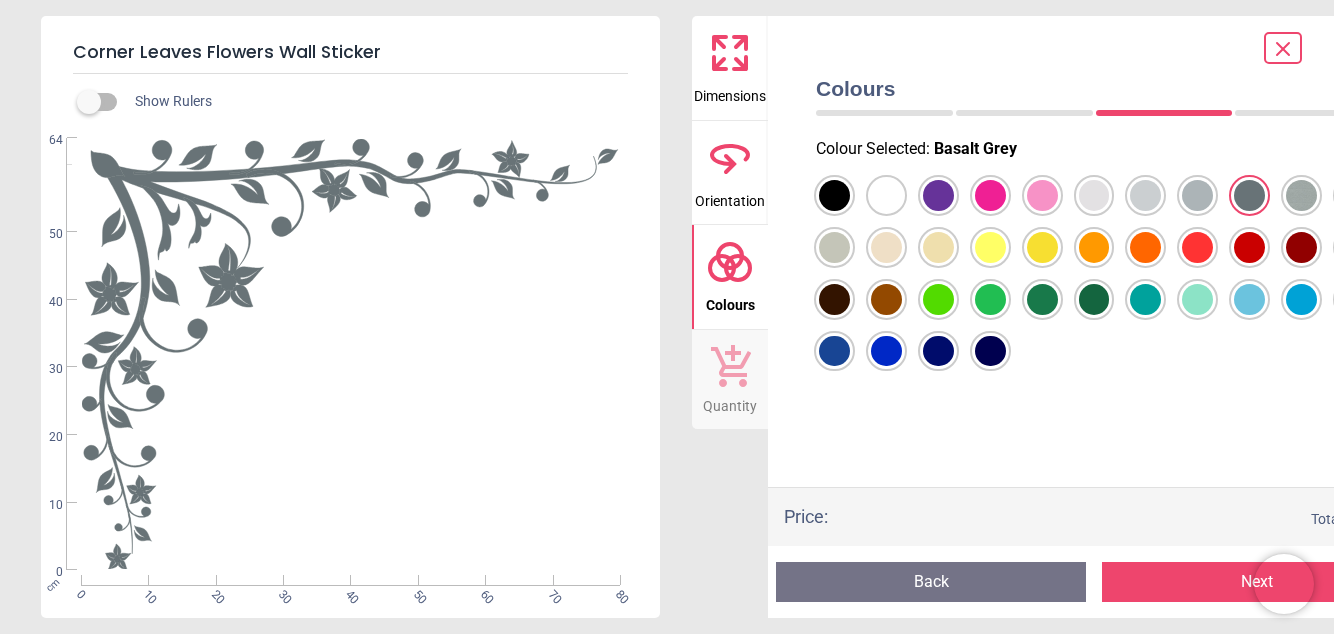 click at bounding box center [834, 195] 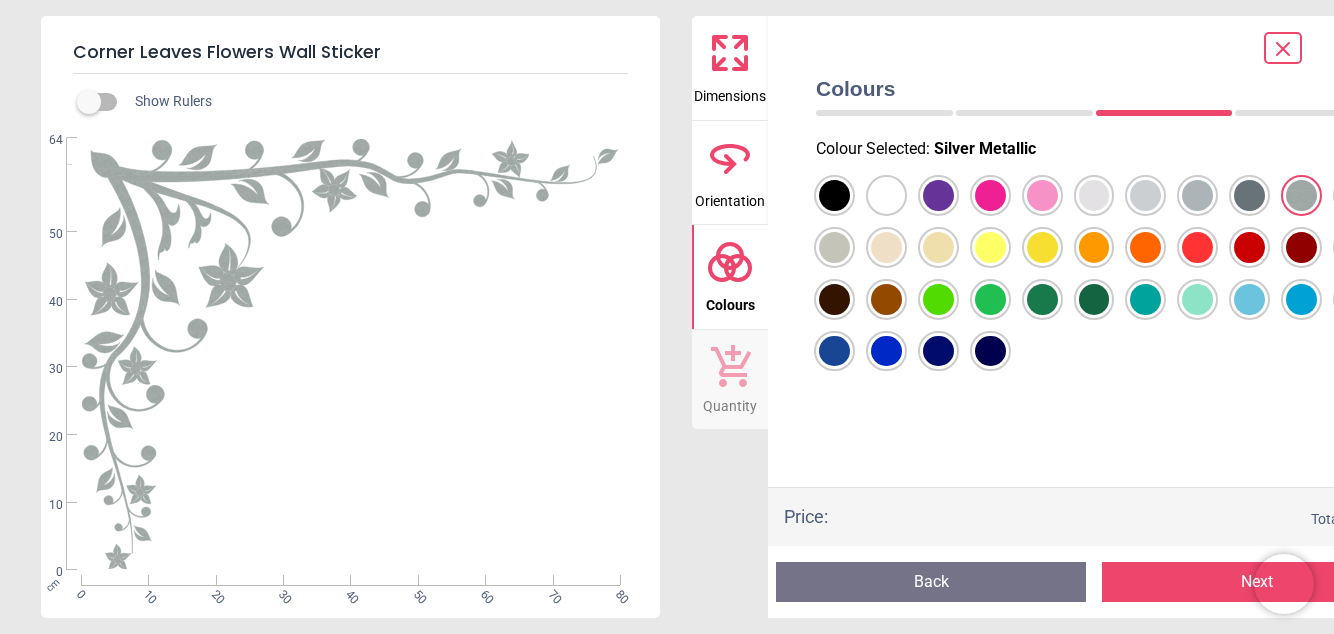 click at bounding box center (834, 195) 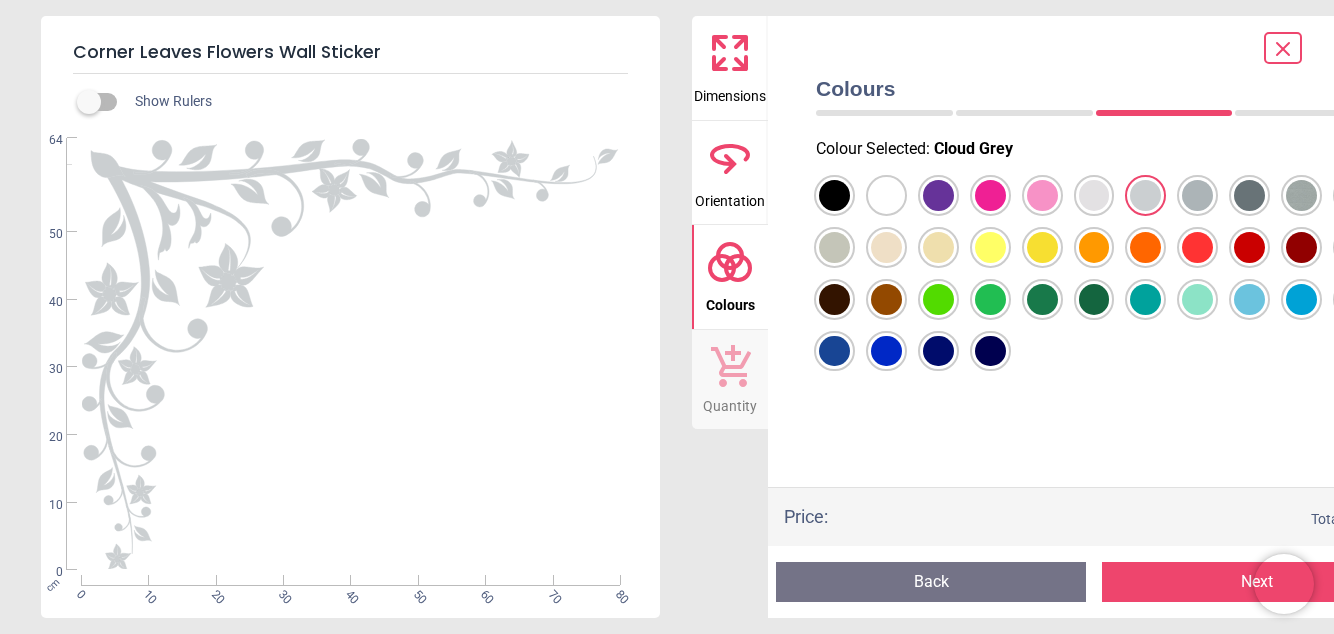click at bounding box center [834, 195] 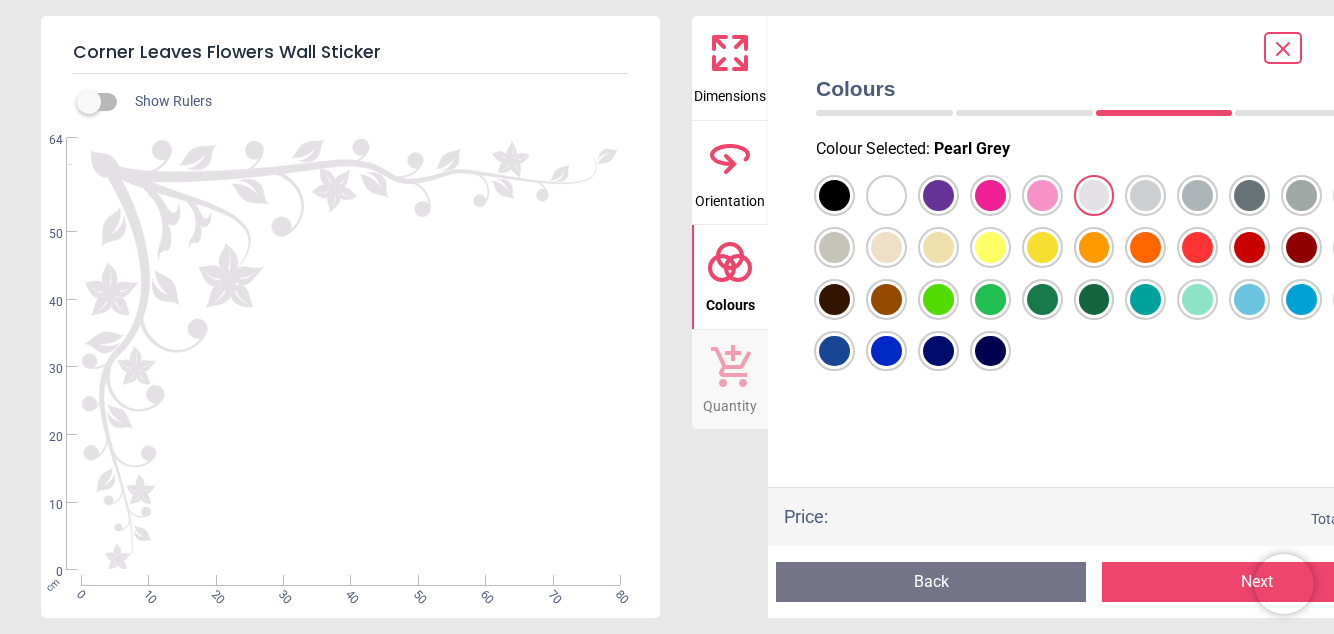 click at bounding box center [834, 195] 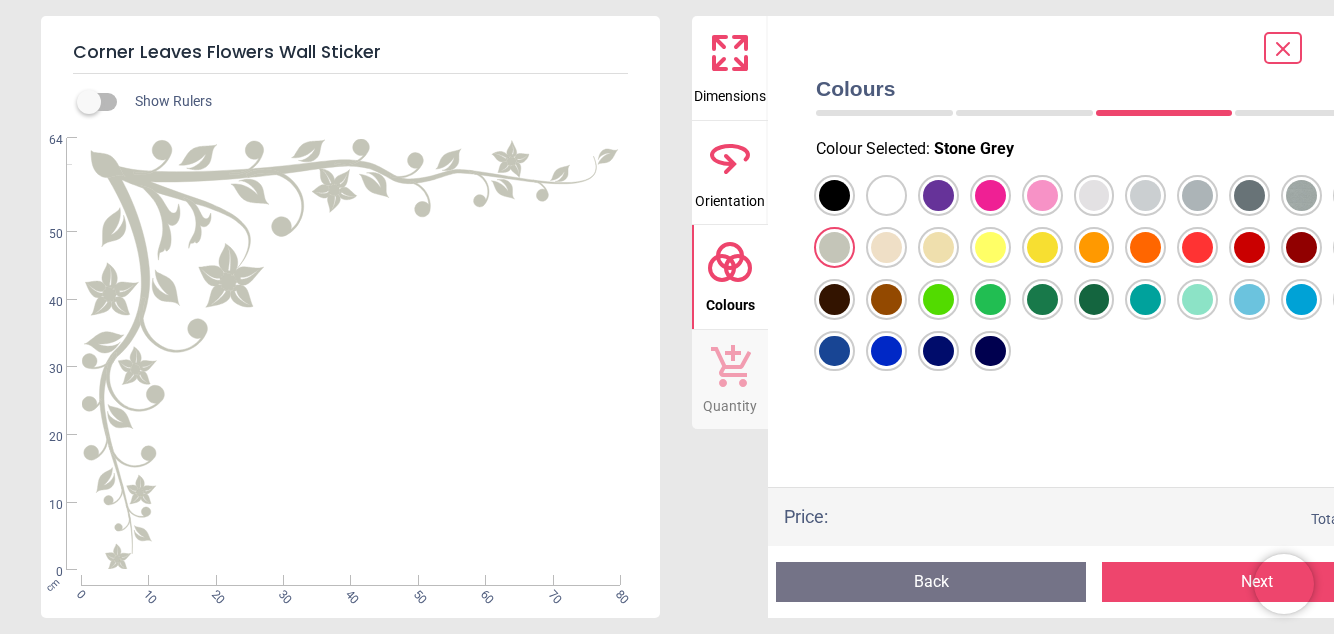 click on "Back" at bounding box center (931, 582) 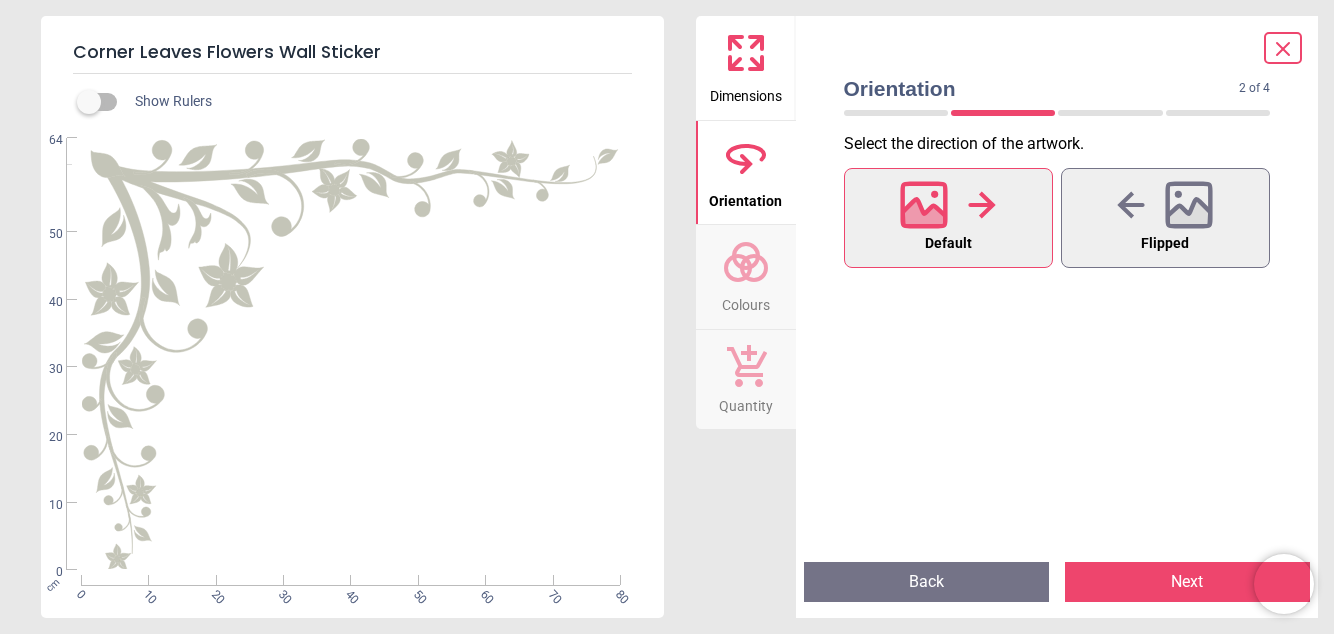 click at bounding box center (1165, 205) 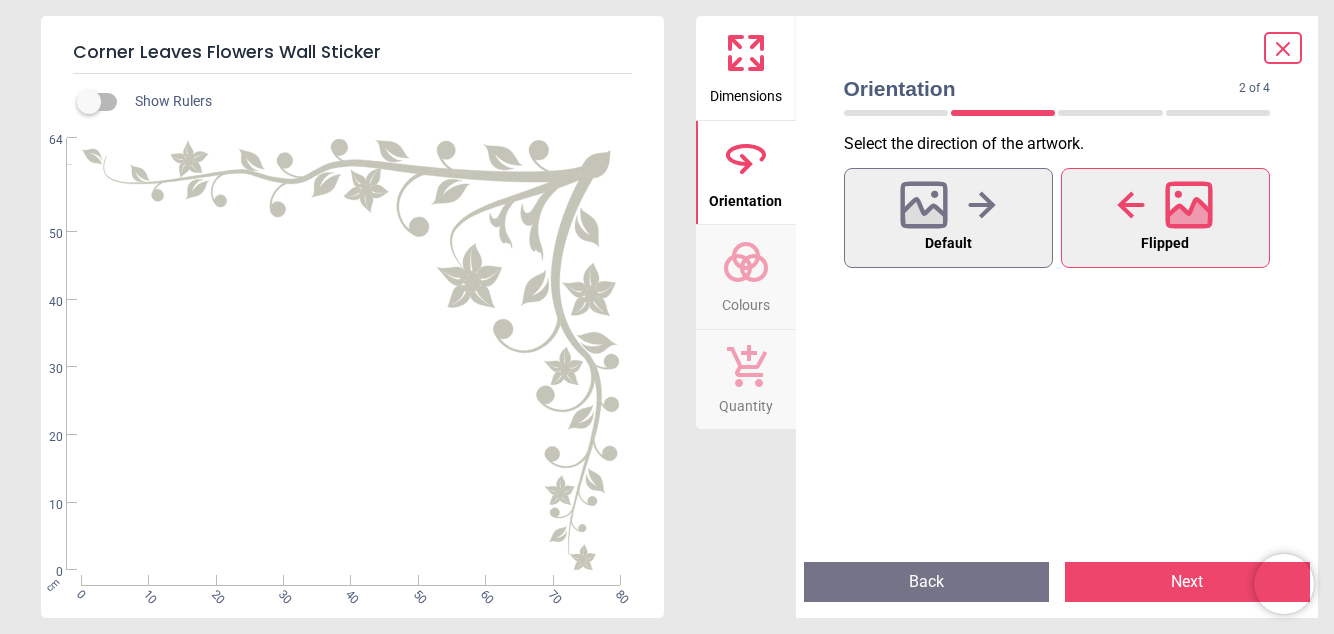 click on "Back" at bounding box center (926, 582) 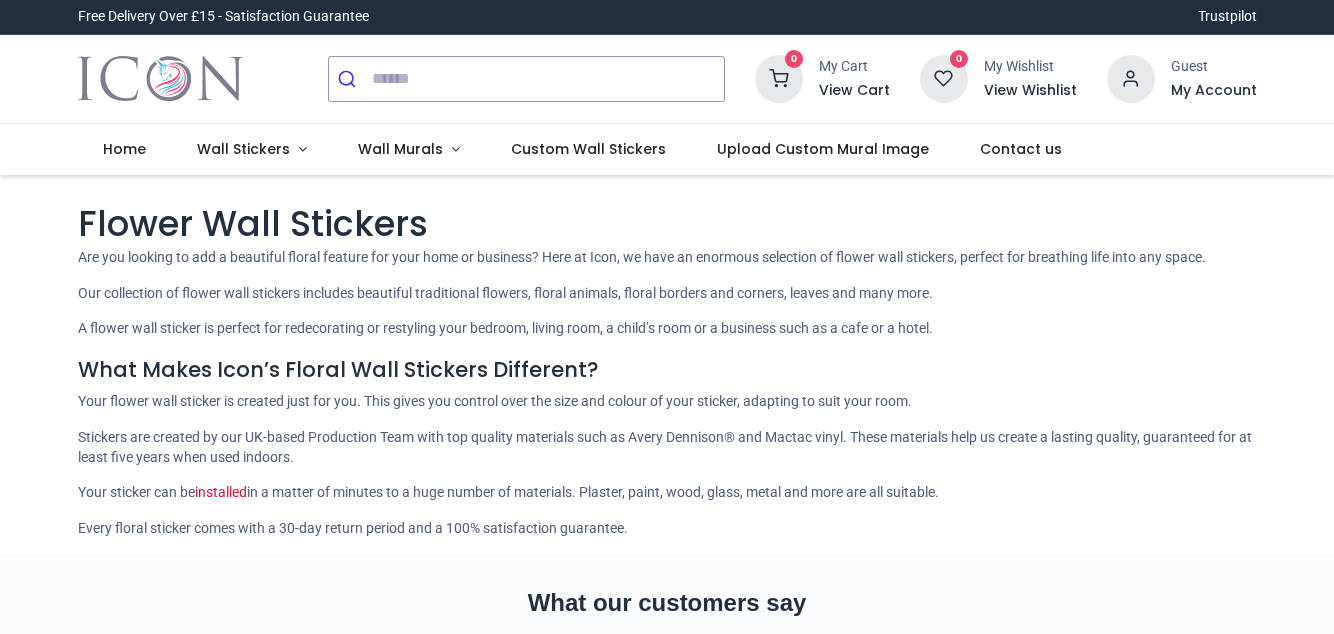 scroll, scrollTop: 0, scrollLeft: 0, axis: both 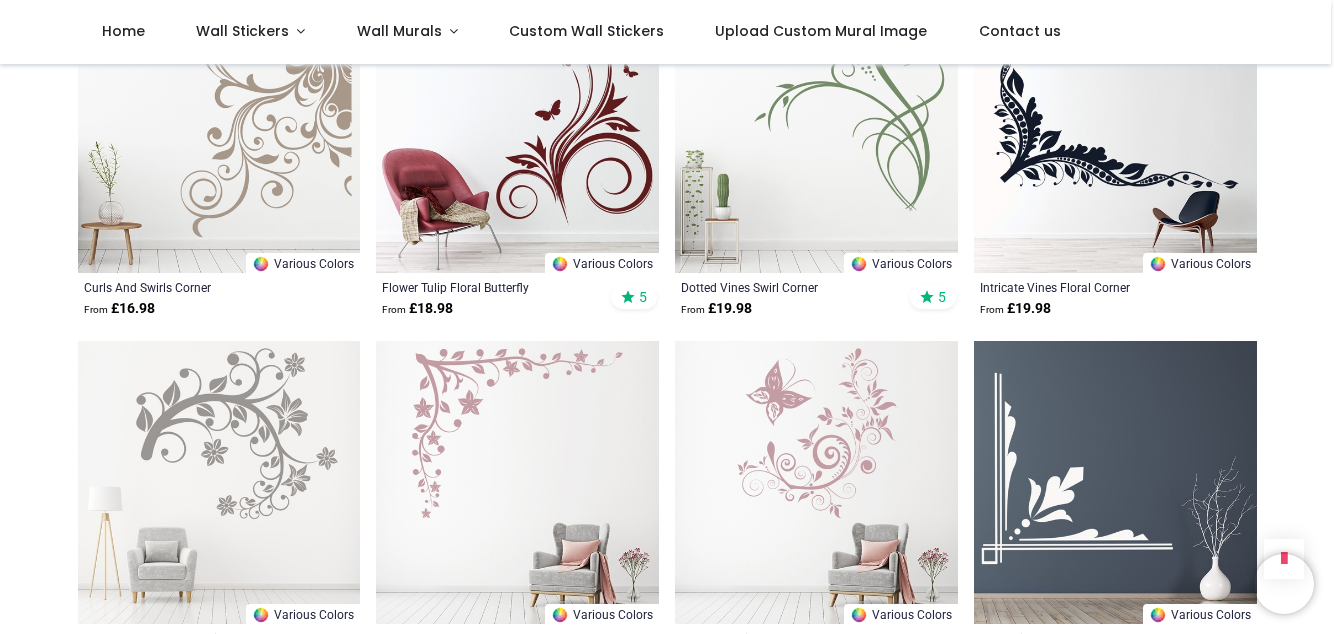click at bounding box center [1115, 482] 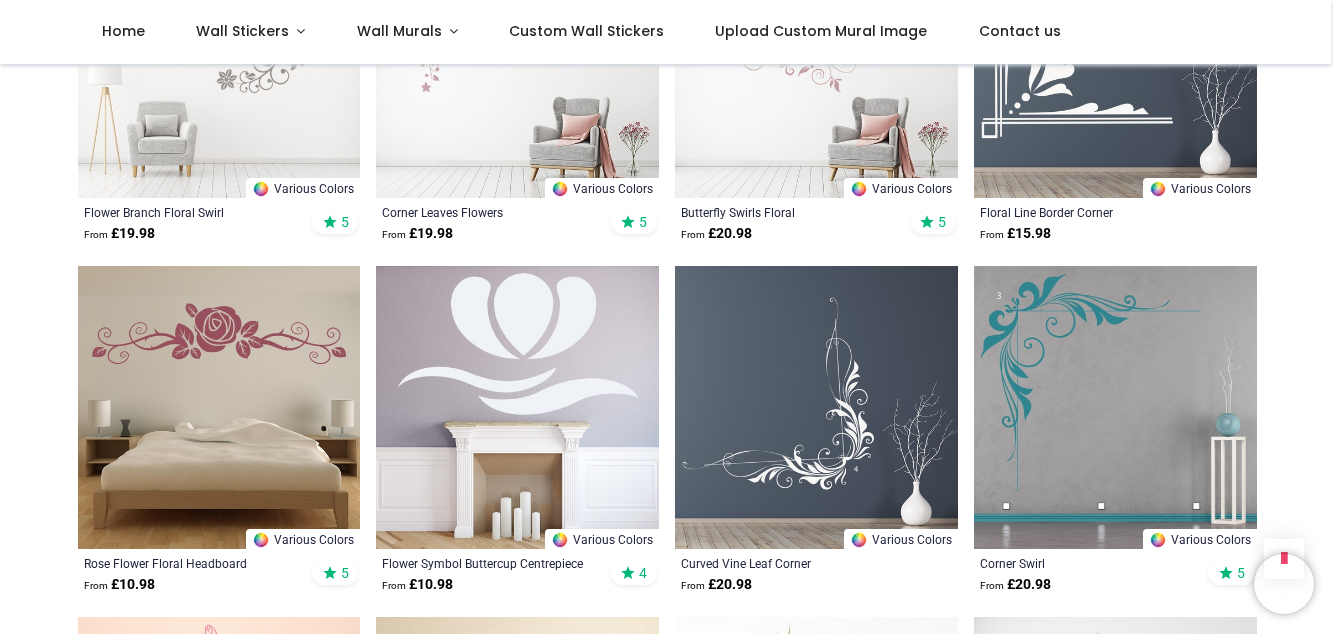 scroll, scrollTop: 2713, scrollLeft: 0, axis: vertical 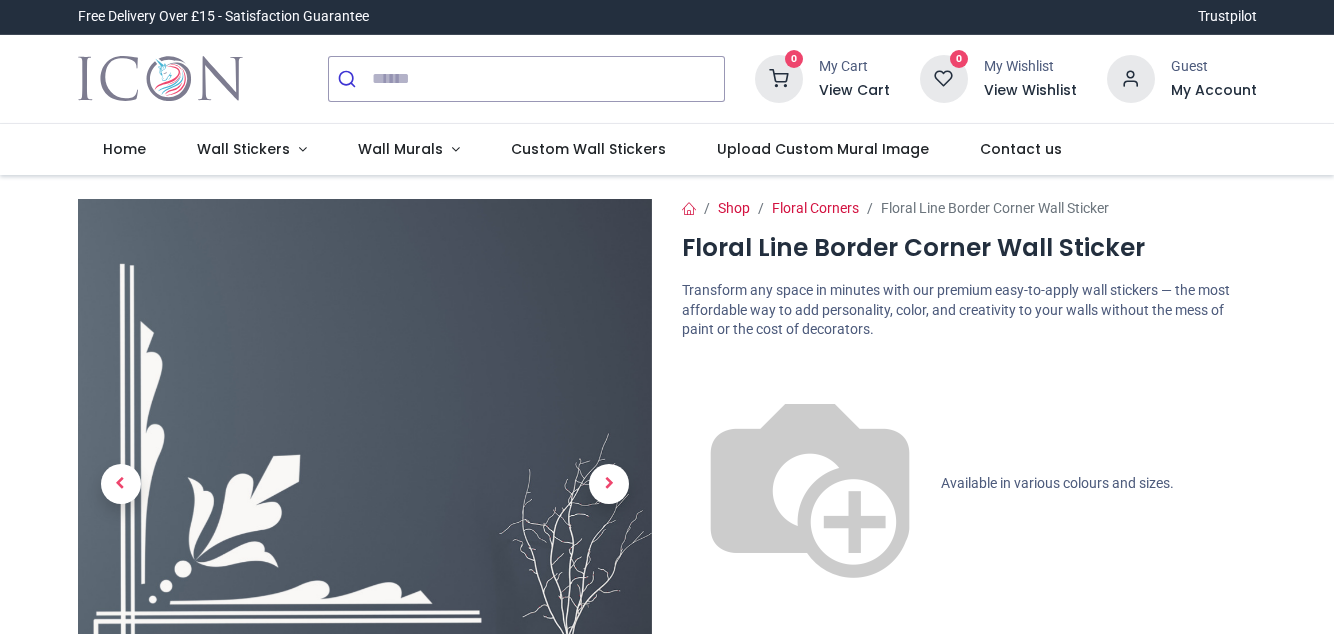 click on "Wall Stickers" at bounding box center (252, 150) 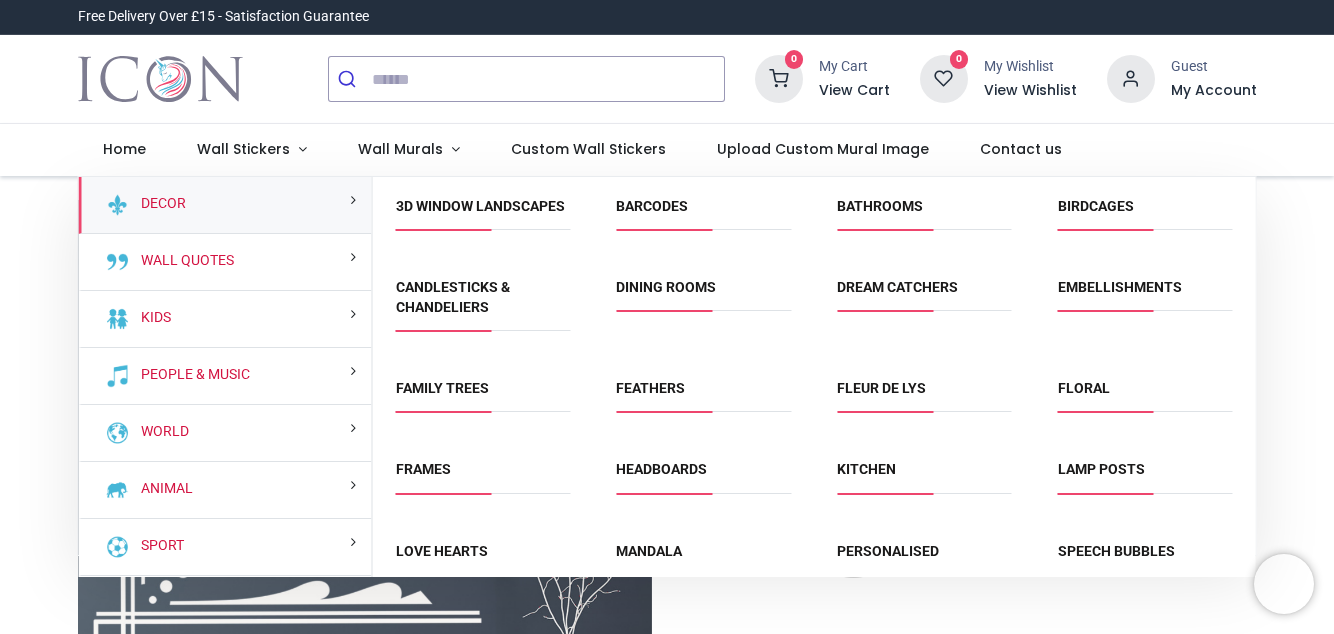 click on "Animal" at bounding box center (225, 490) 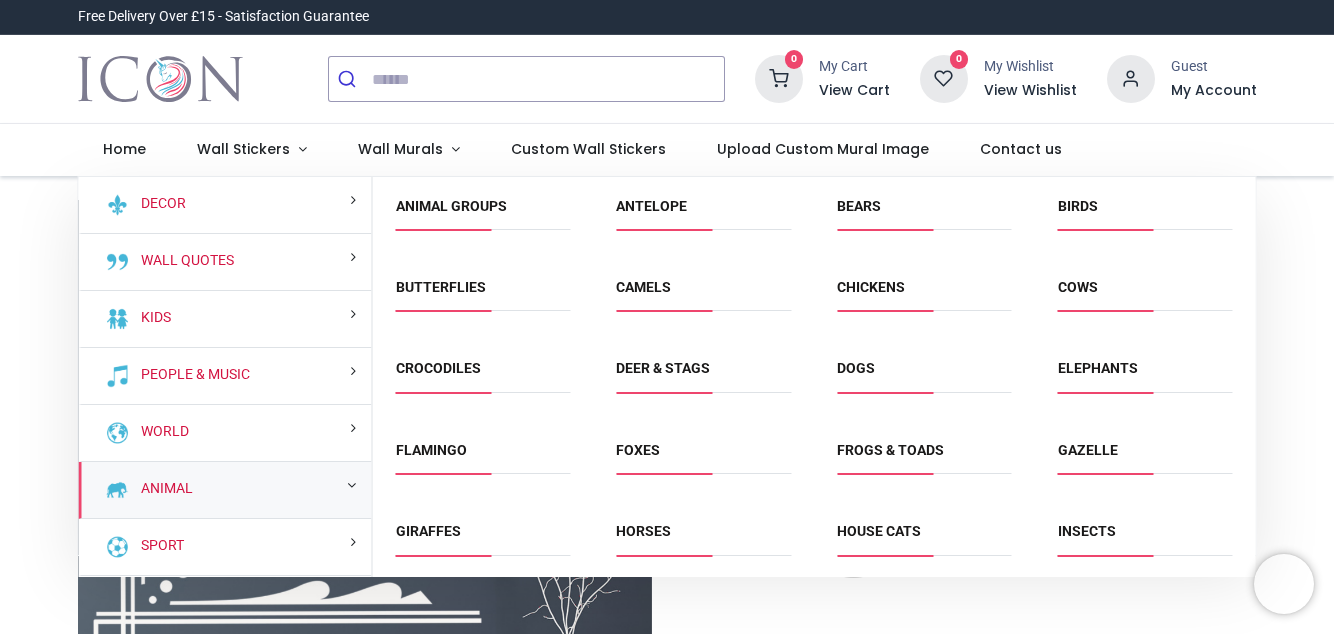 click on "Dogs" at bounding box center [856, 368] 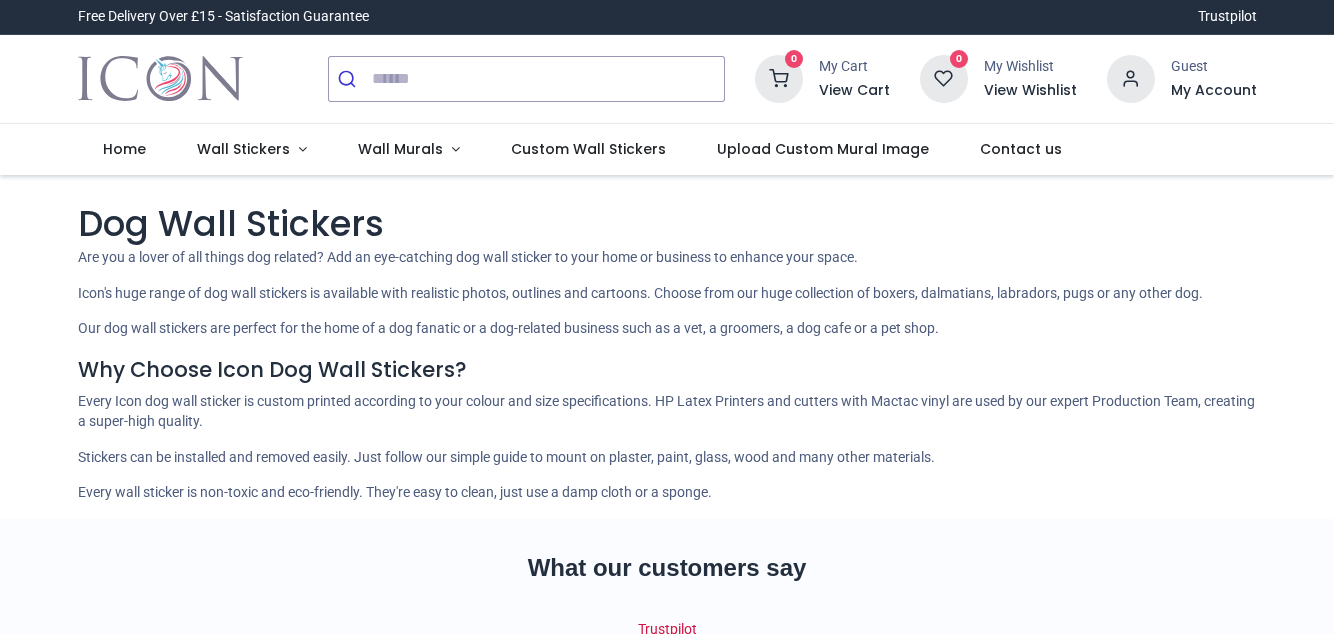 scroll, scrollTop: 0, scrollLeft: 0, axis: both 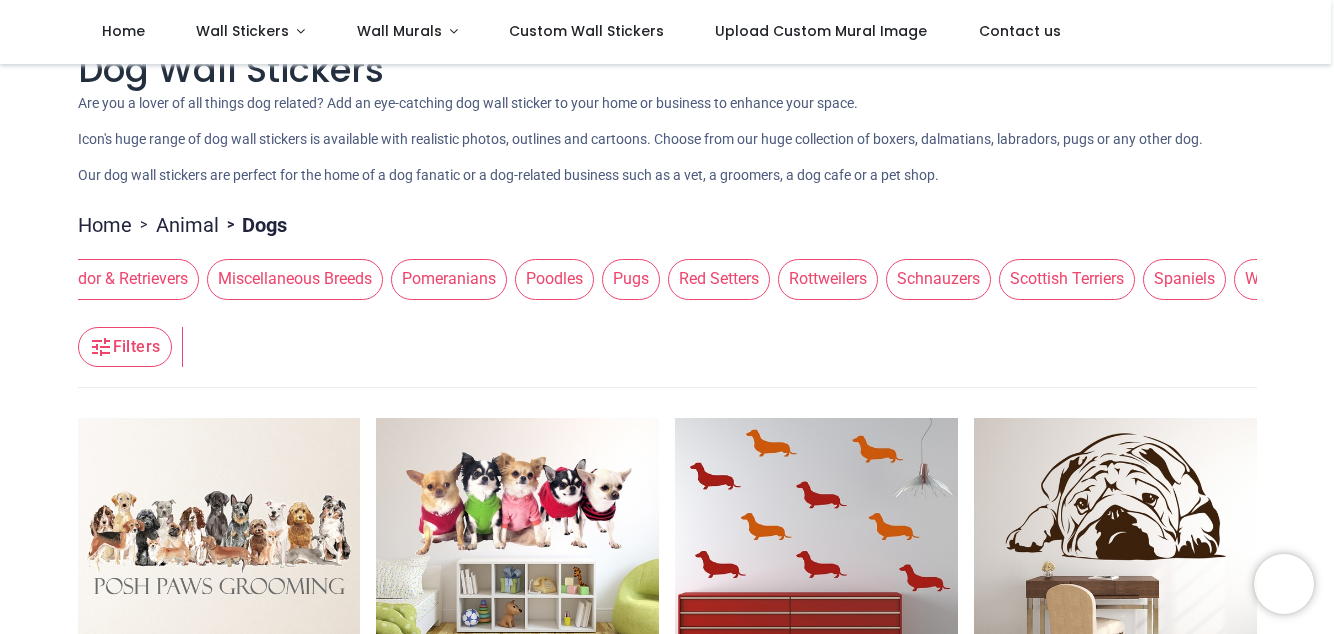 click on "Red Setters" at bounding box center (719, 279) 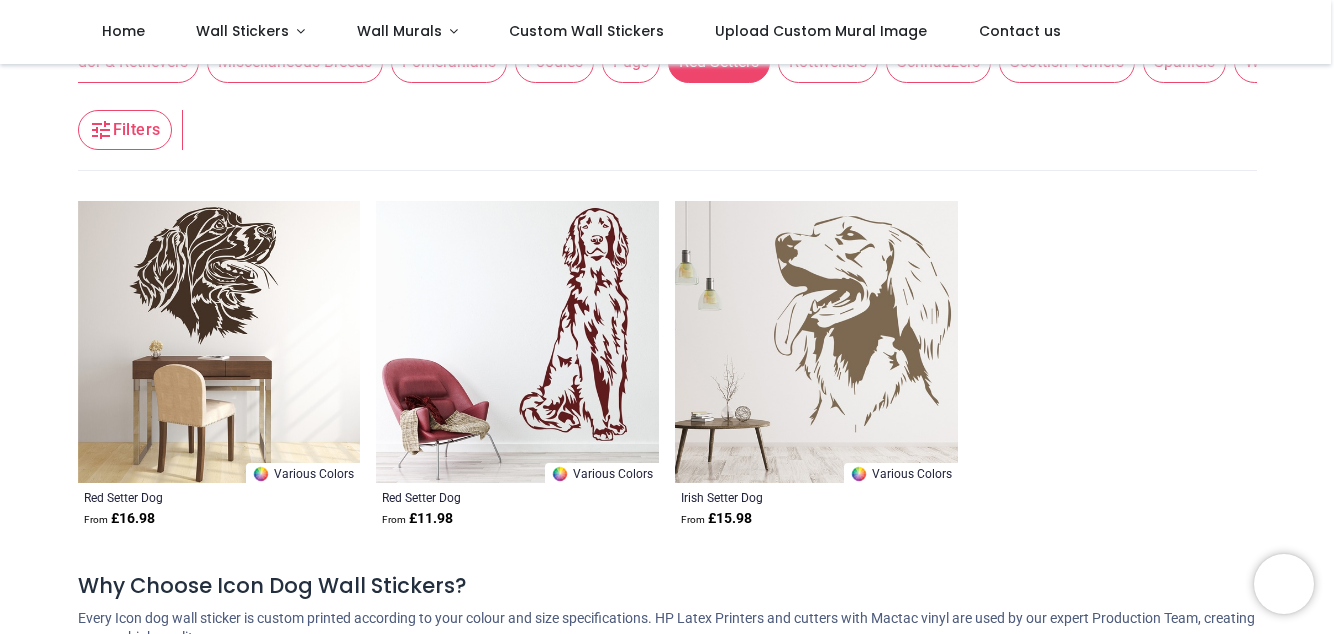 scroll, scrollTop: 258, scrollLeft: 0, axis: vertical 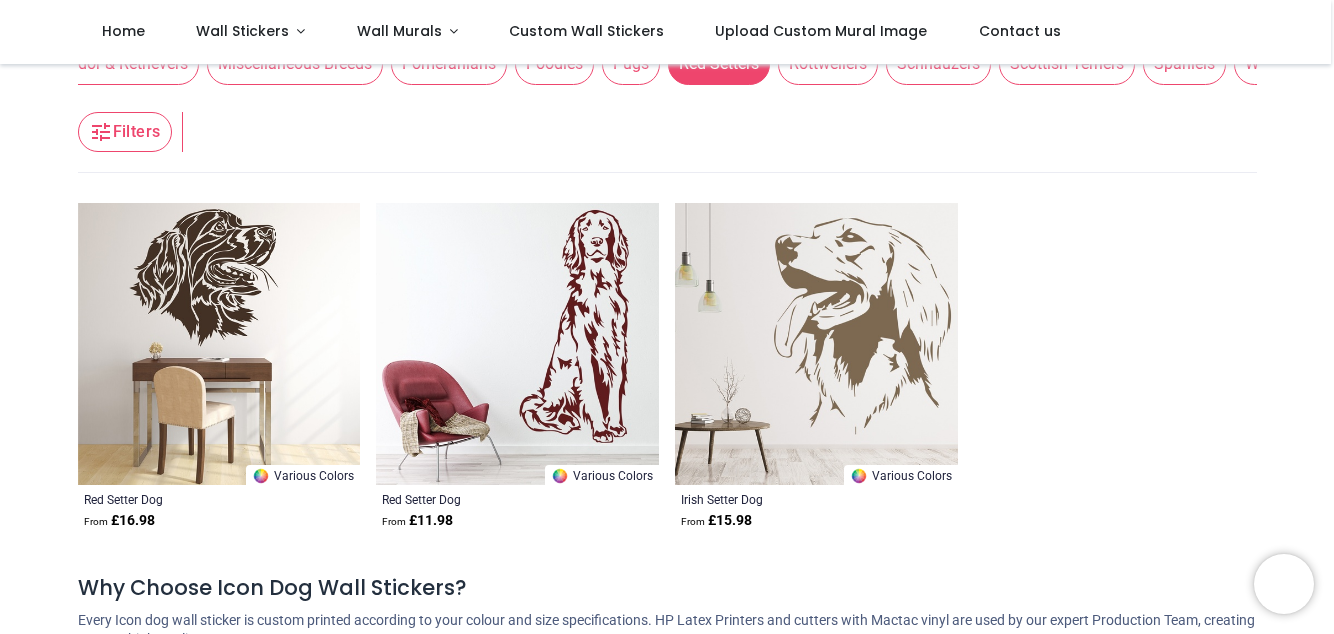 click at bounding box center (517, 344) 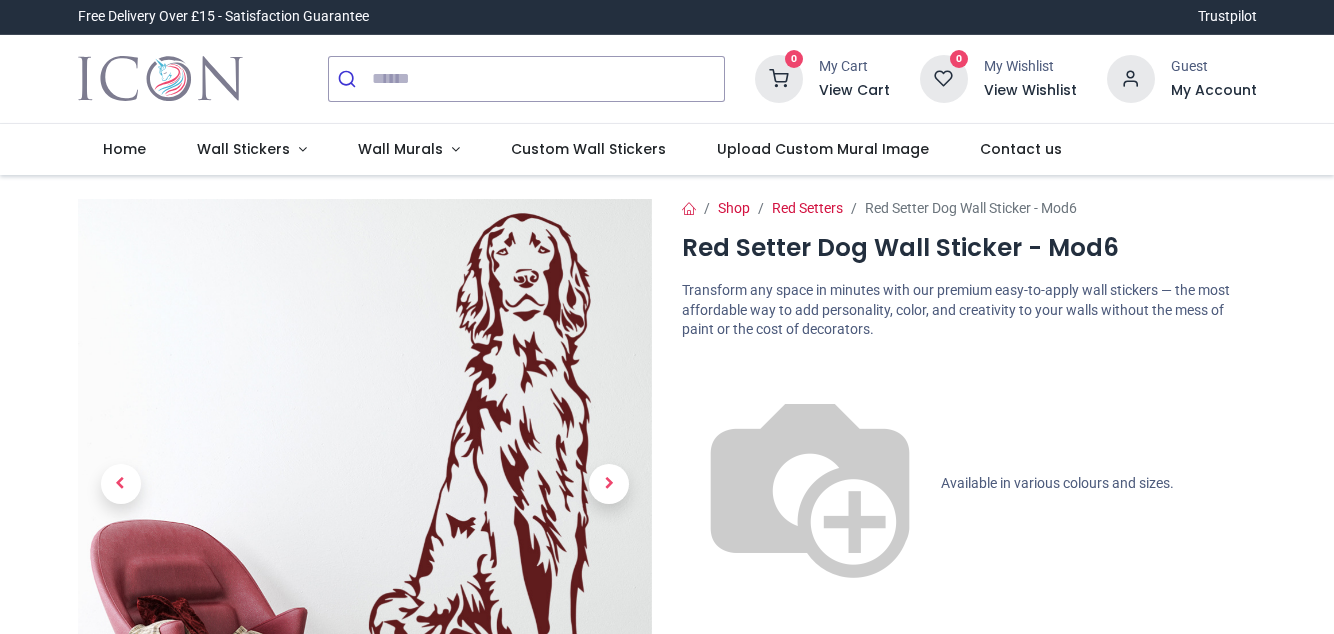 scroll, scrollTop: 0, scrollLeft: 0, axis: both 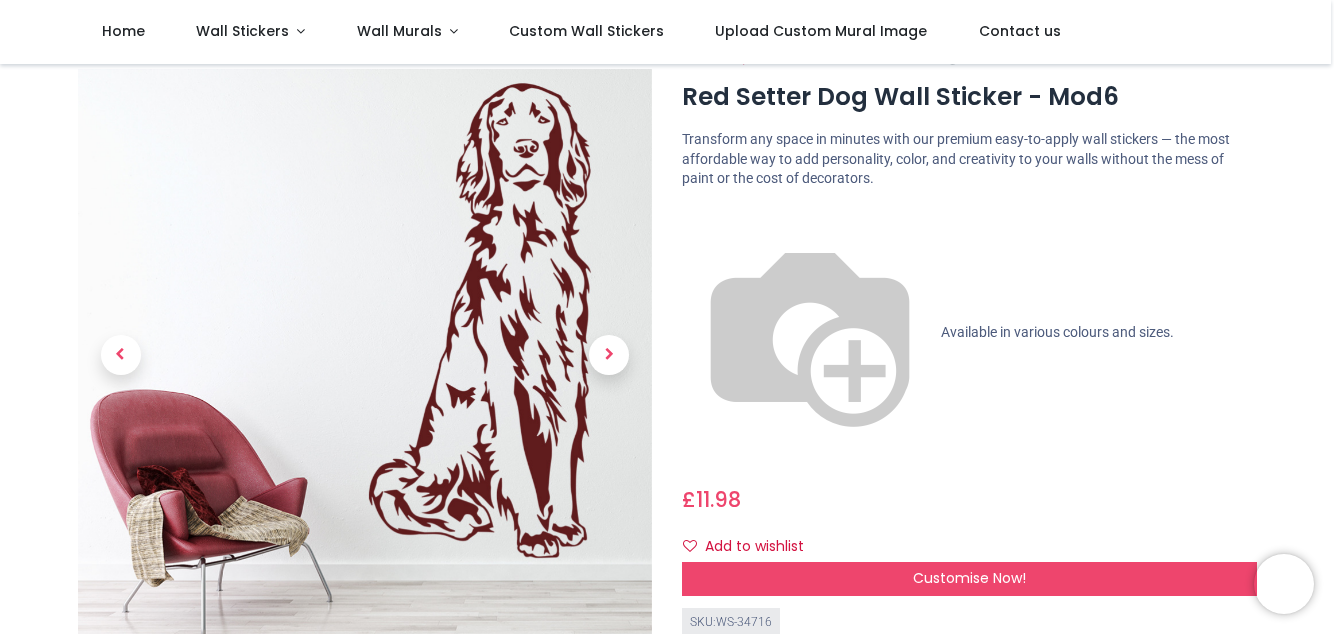 click at bounding box center (609, 355) 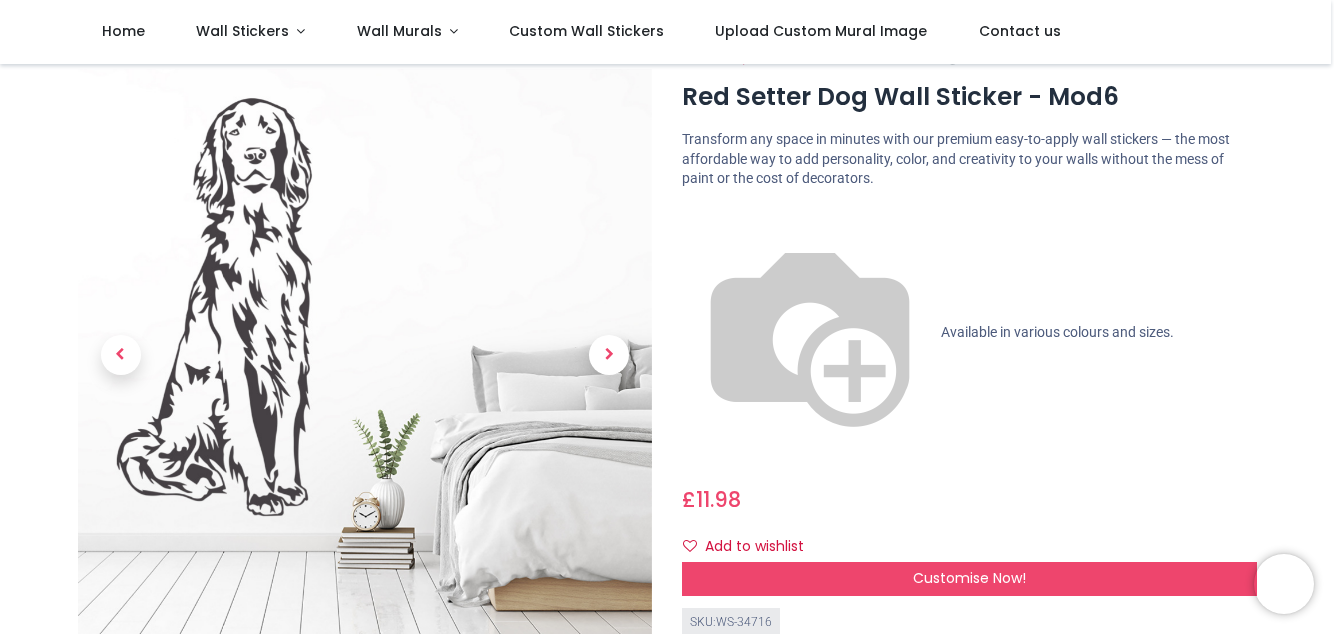 click at bounding box center [609, 355] 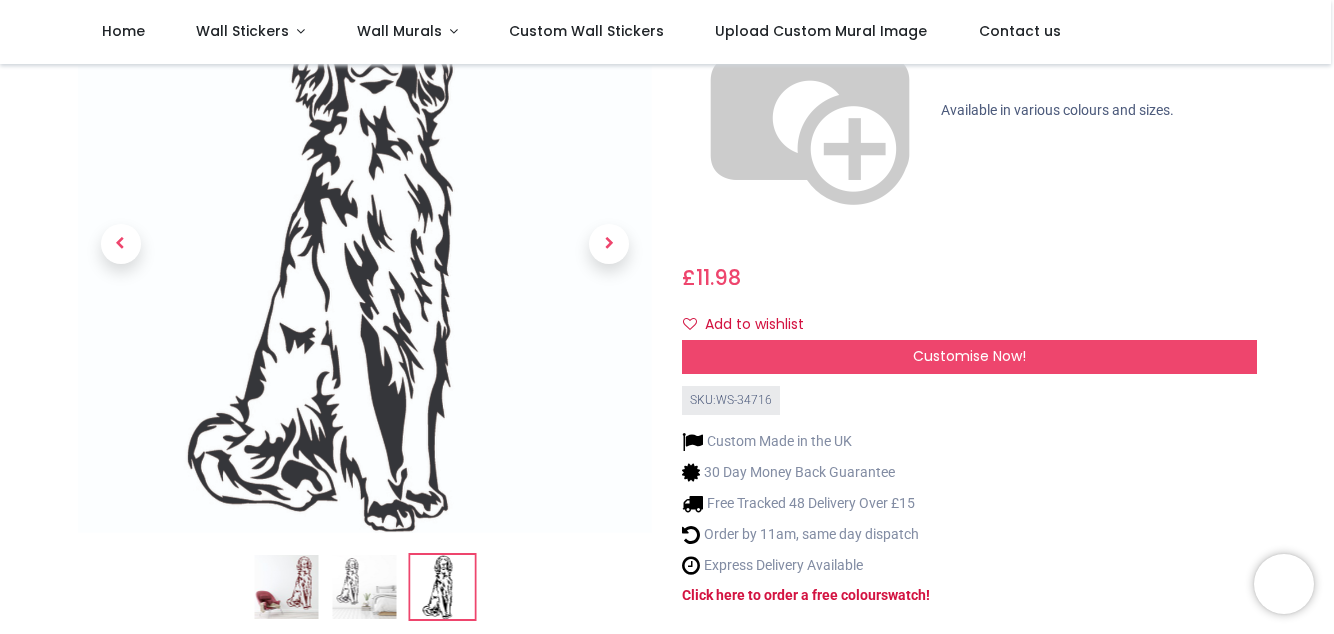 scroll, scrollTop: 262, scrollLeft: 0, axis: vertical 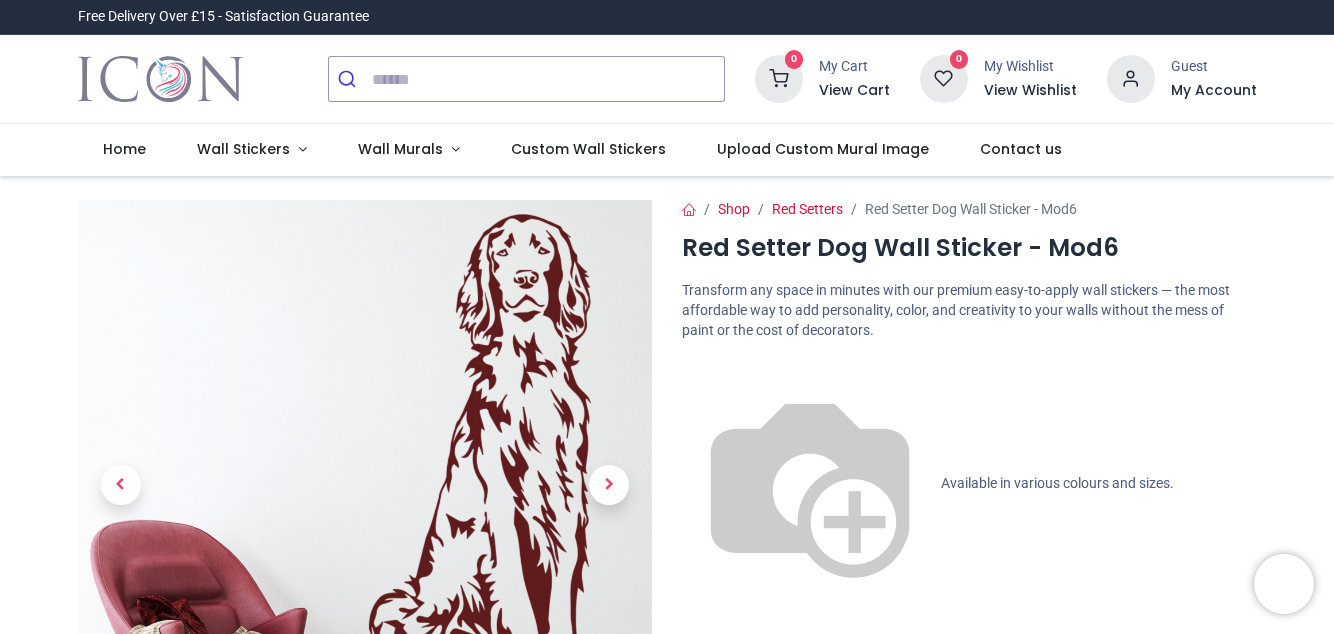 click on "Customise Now!" at bounding box center (969, 730) 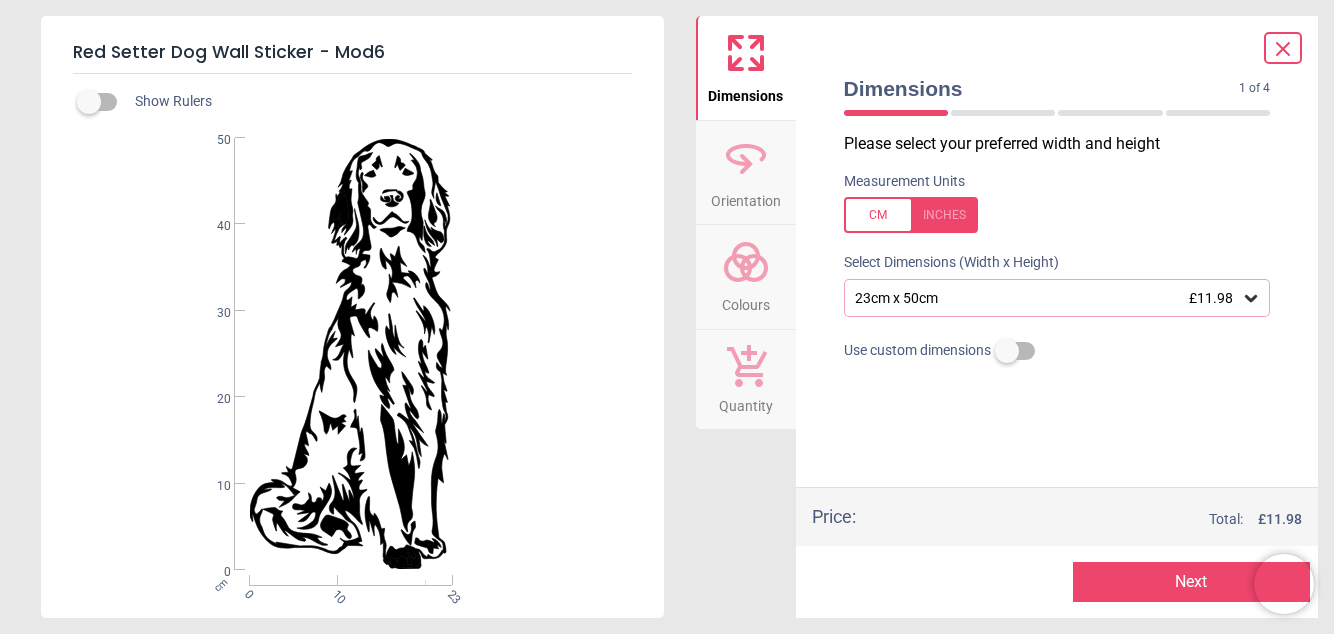click 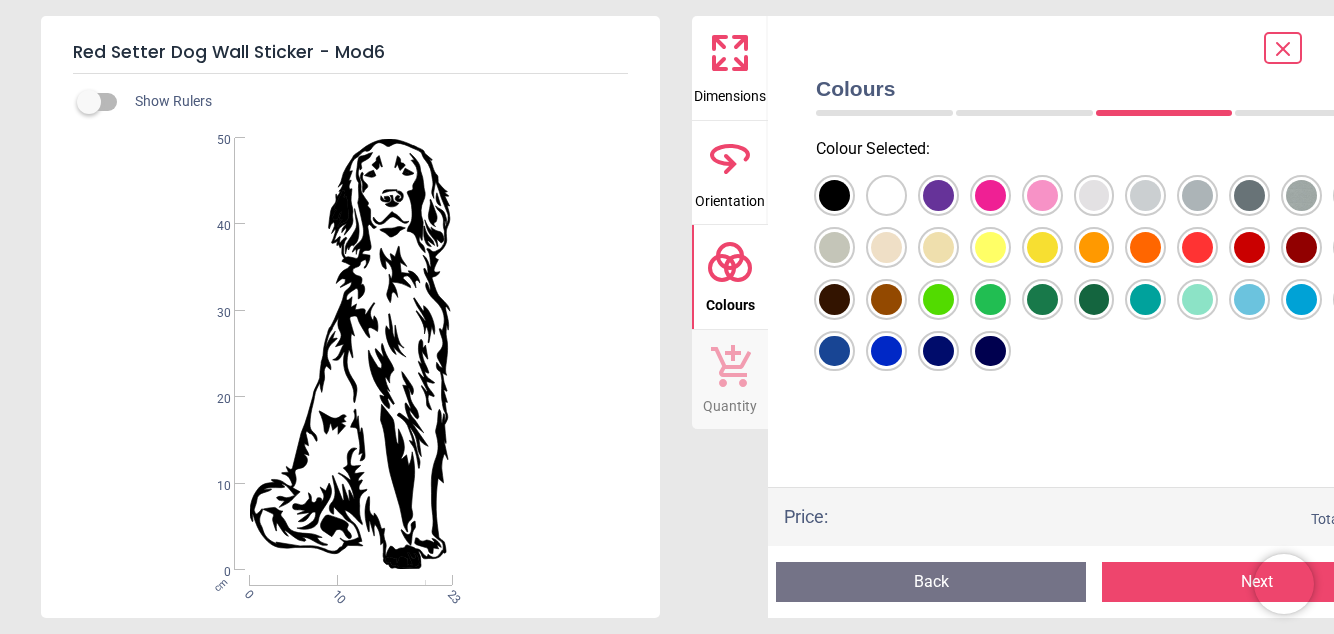 click at bounding box center [834, 195] 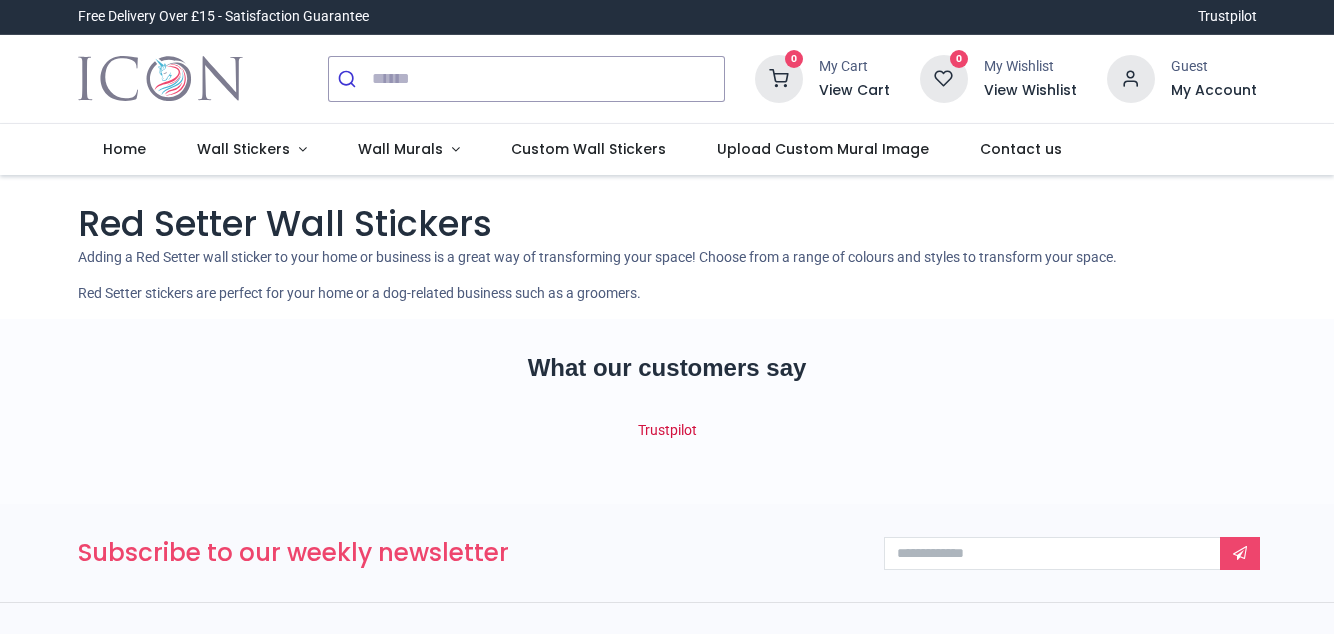 scroll, scrollTop: 0, scrollLeft: 0, axis: both 